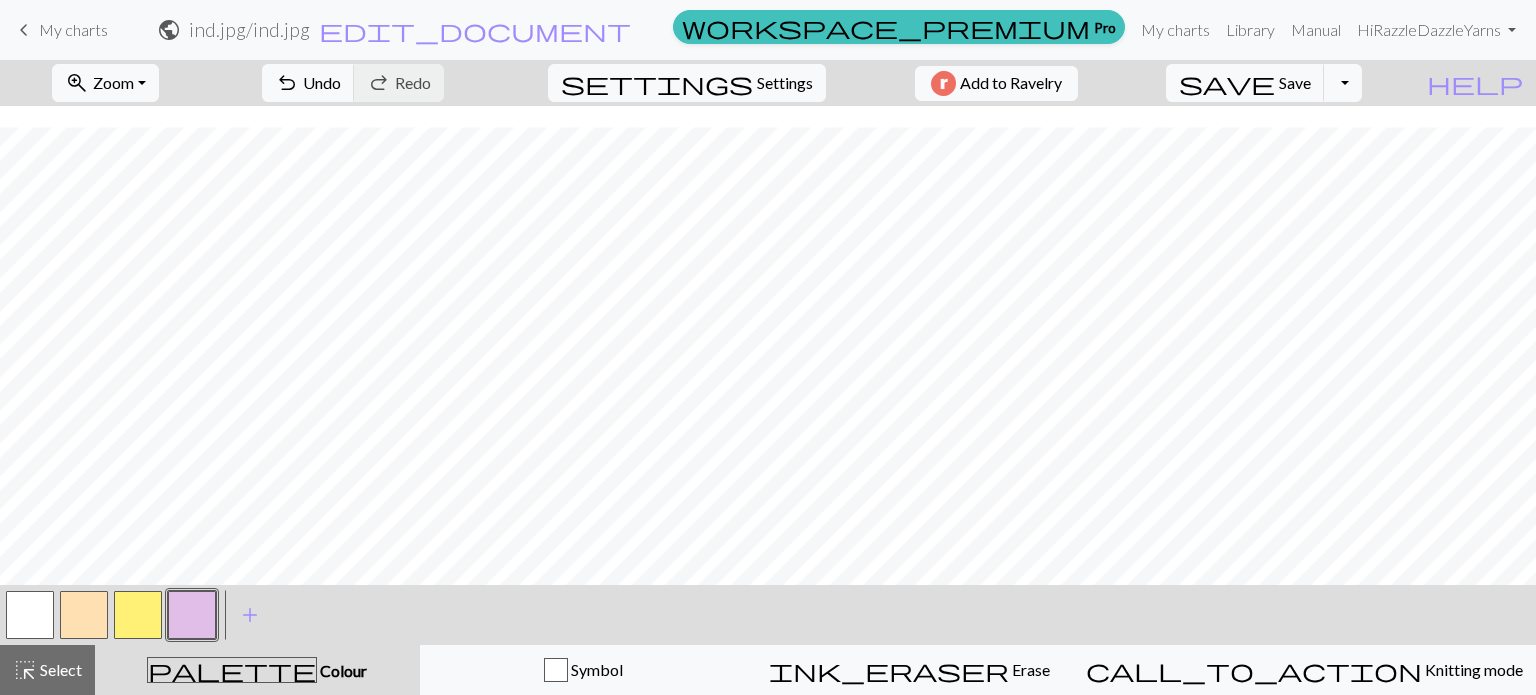 scroll, scrollTop: 0, scrollLeft: 0, axis: both 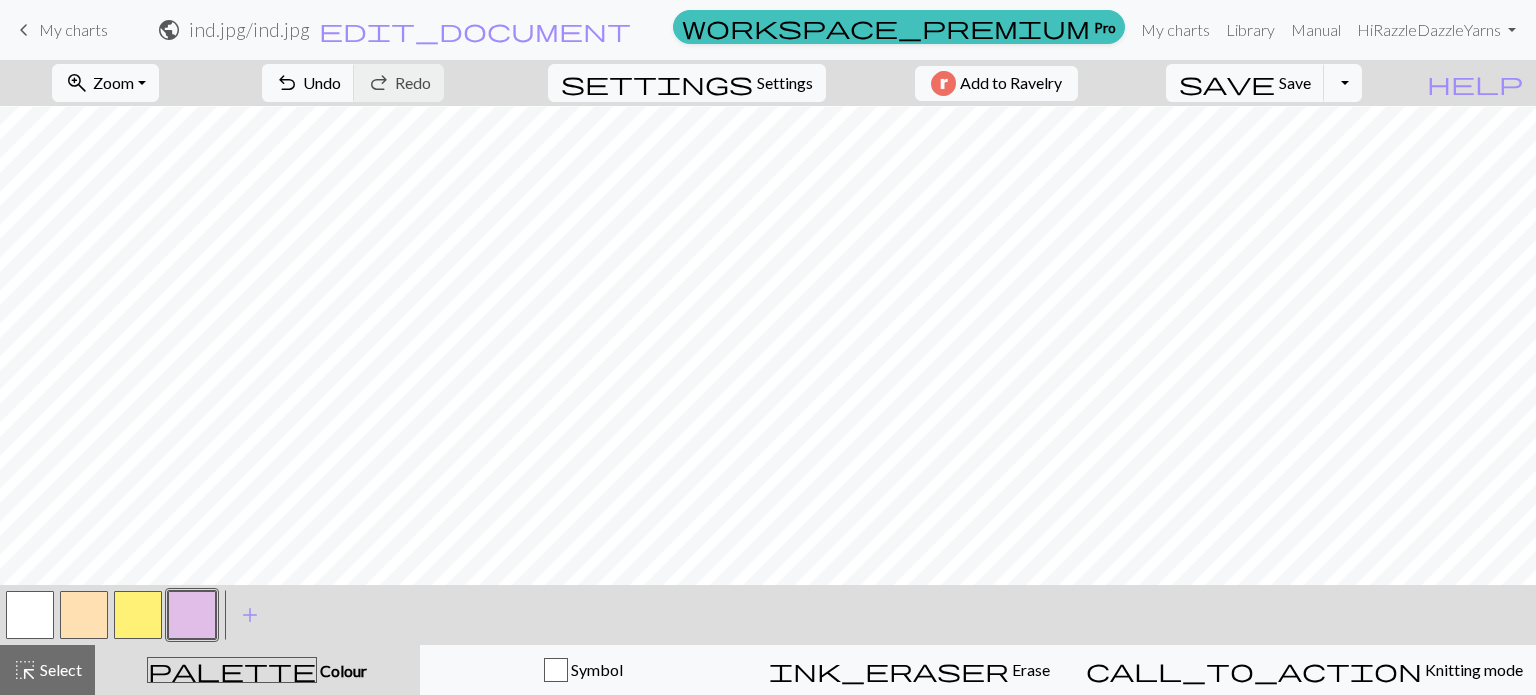 click at bounding box center [84, 615] 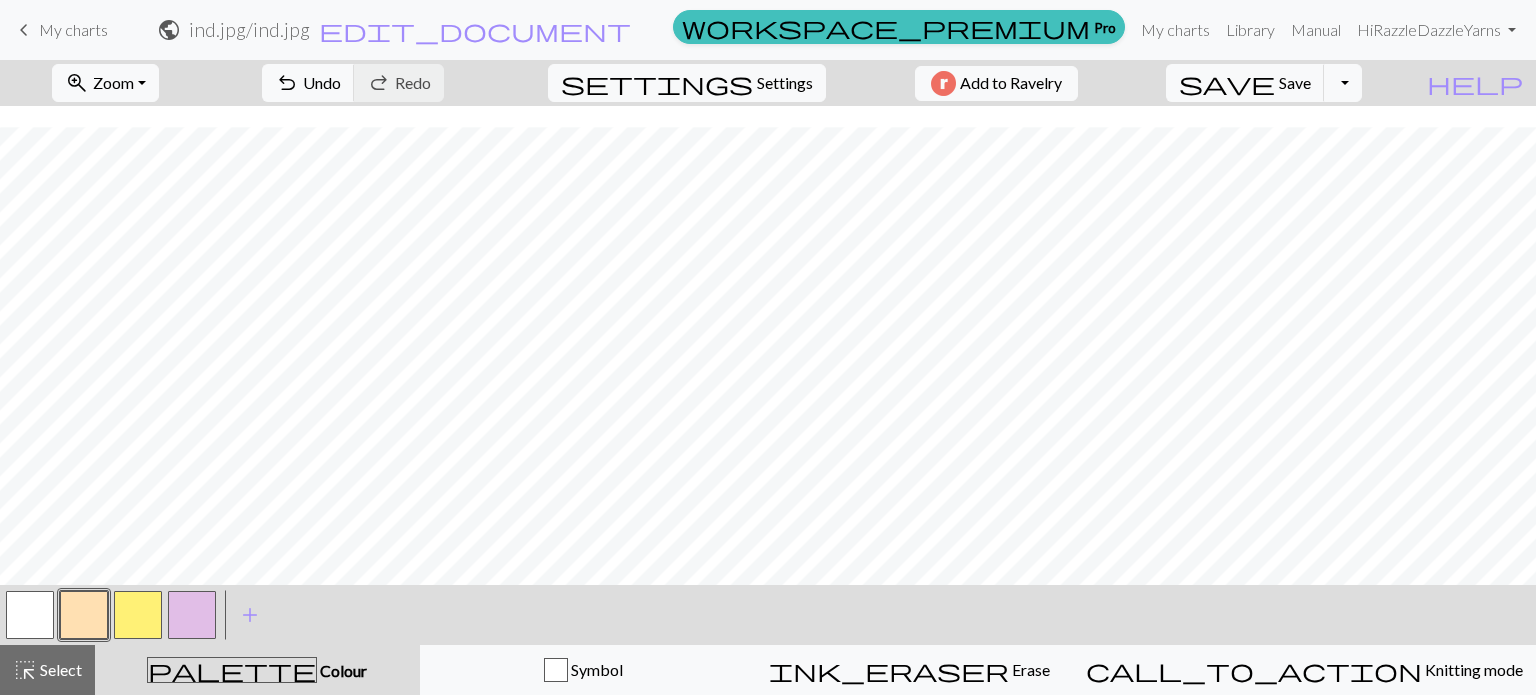 scroll, scrollTop: 14, scrollLeft: 0, axis: vertical 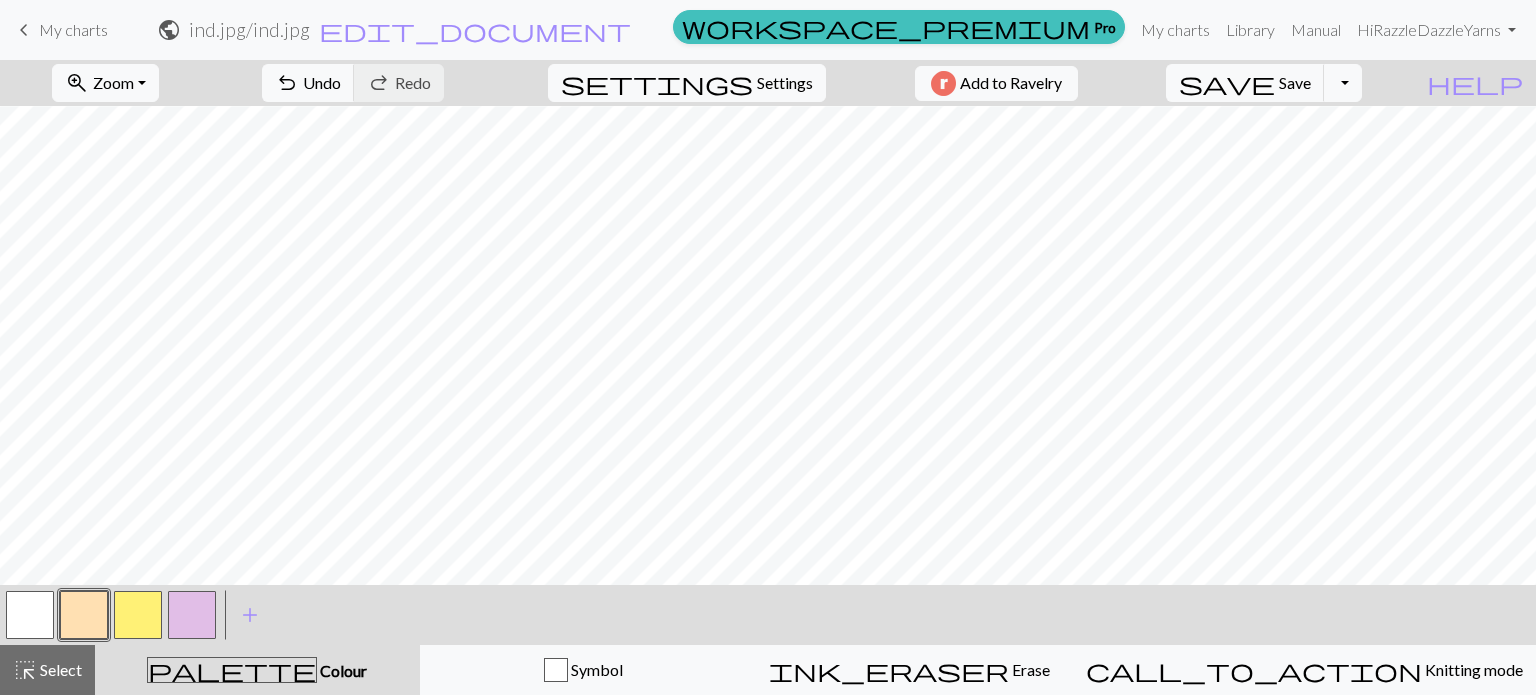click at bounding box center [30, 615] 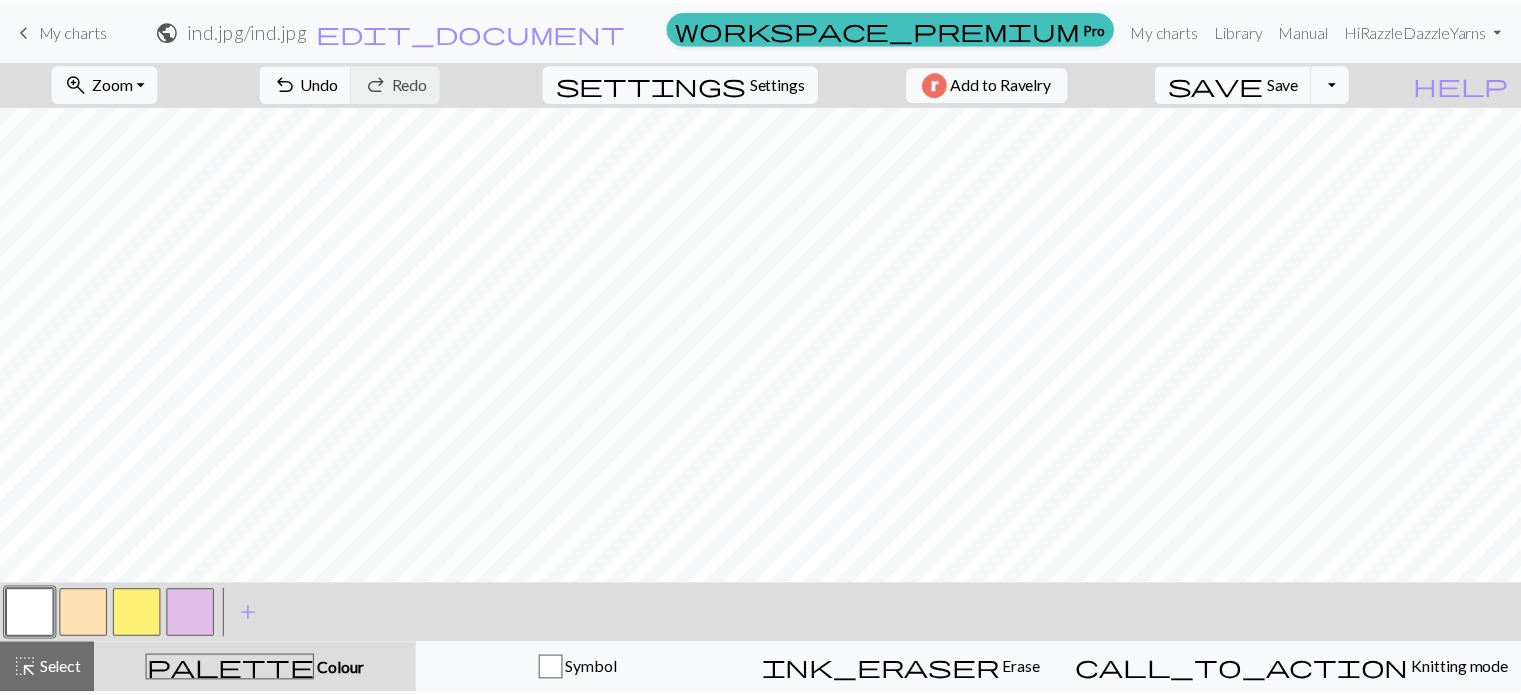scroll, scrollTop: 0, scrollLeft: 0, axis: both 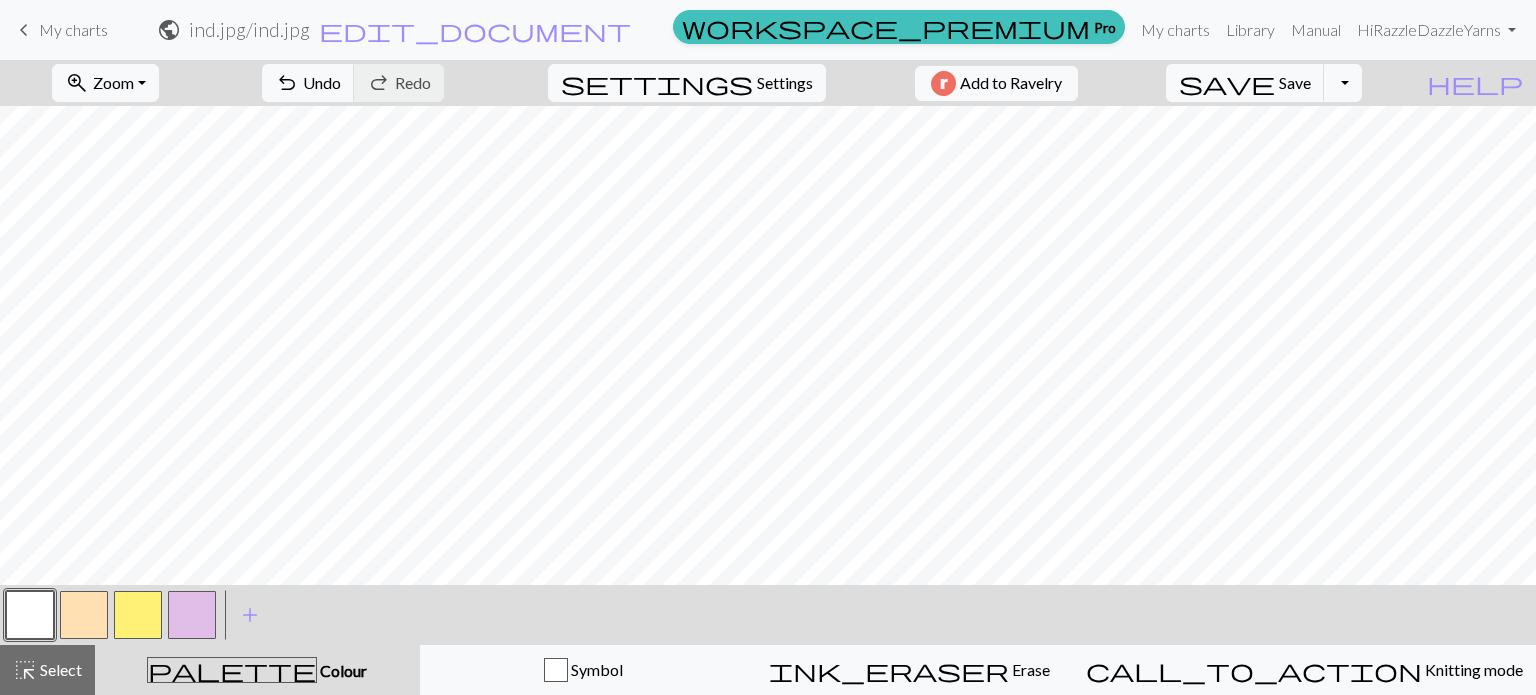 click on "My charts" at bounding box center (73, 29) 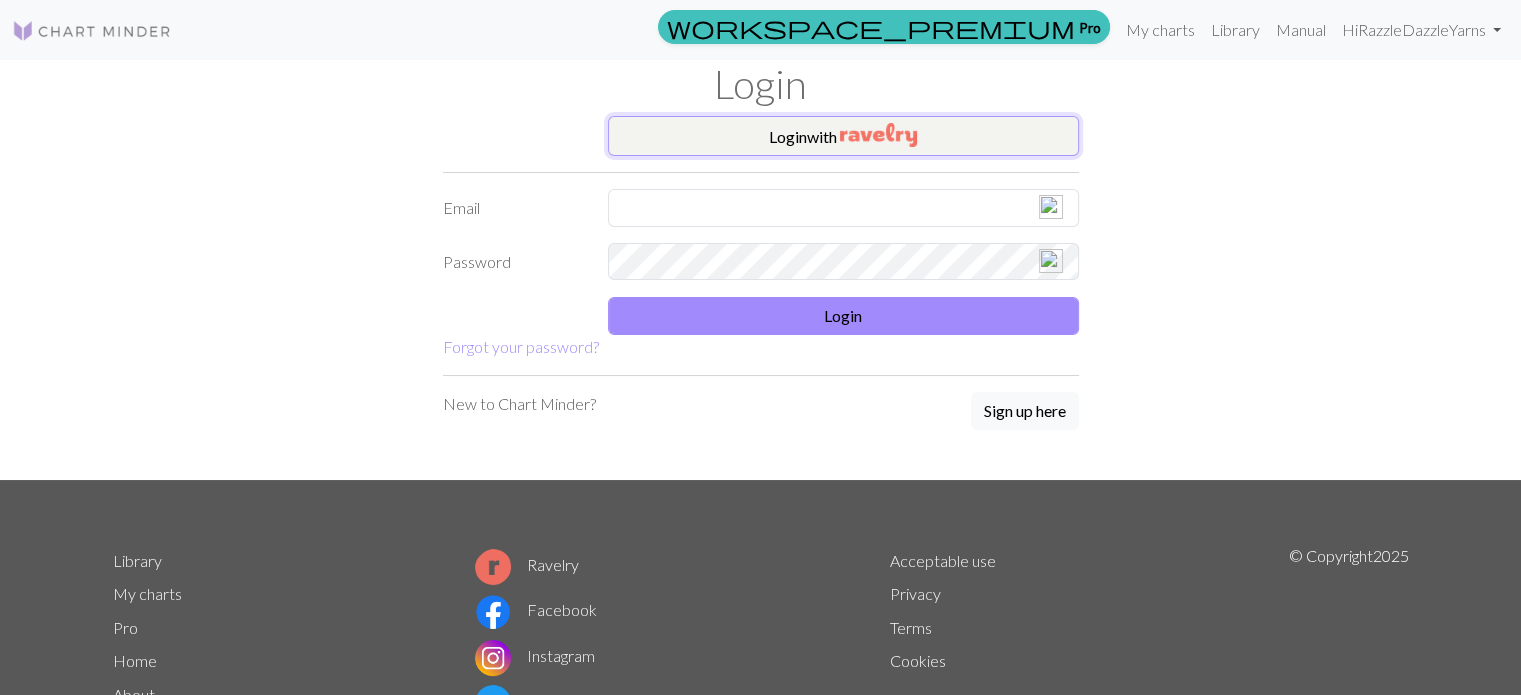 click at bounding box center (878, 135) 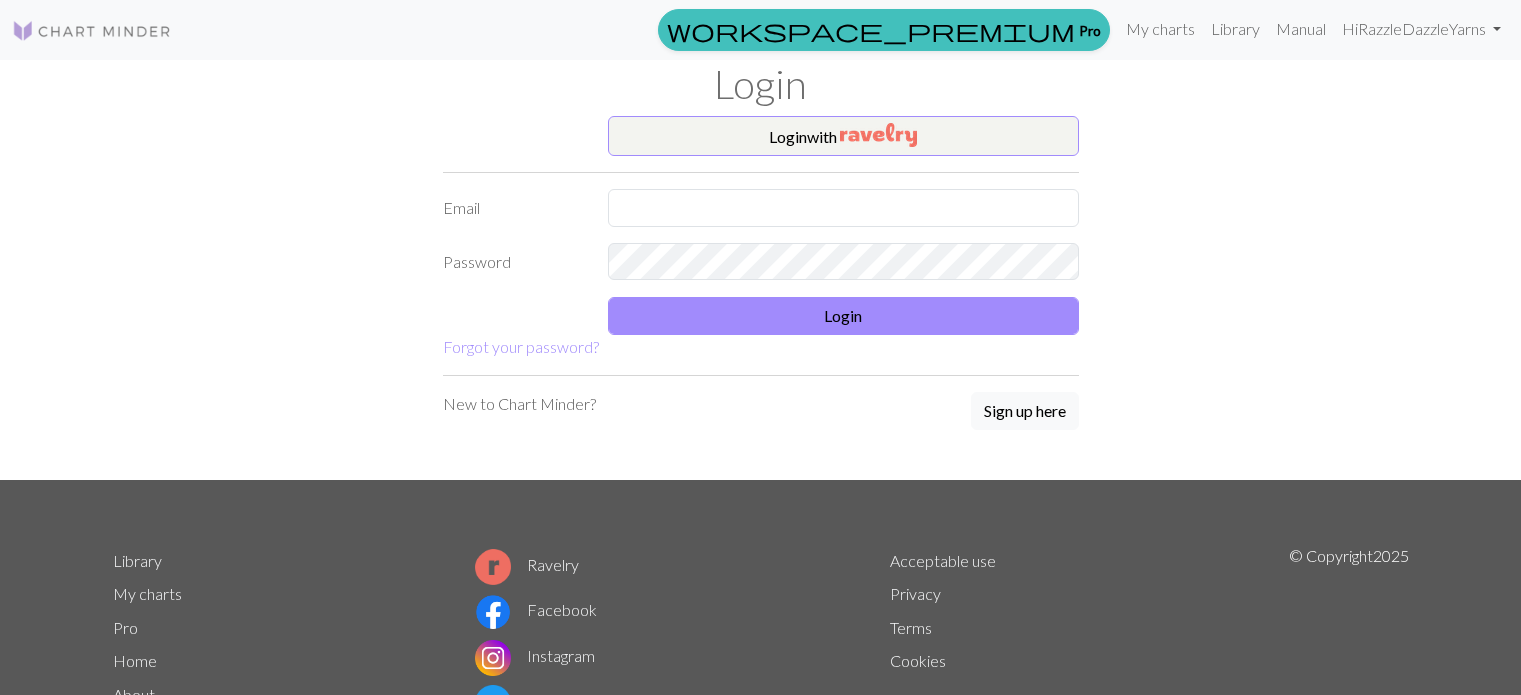 scroll, scrollTop: 0, scrollLeft: 0, axis: both 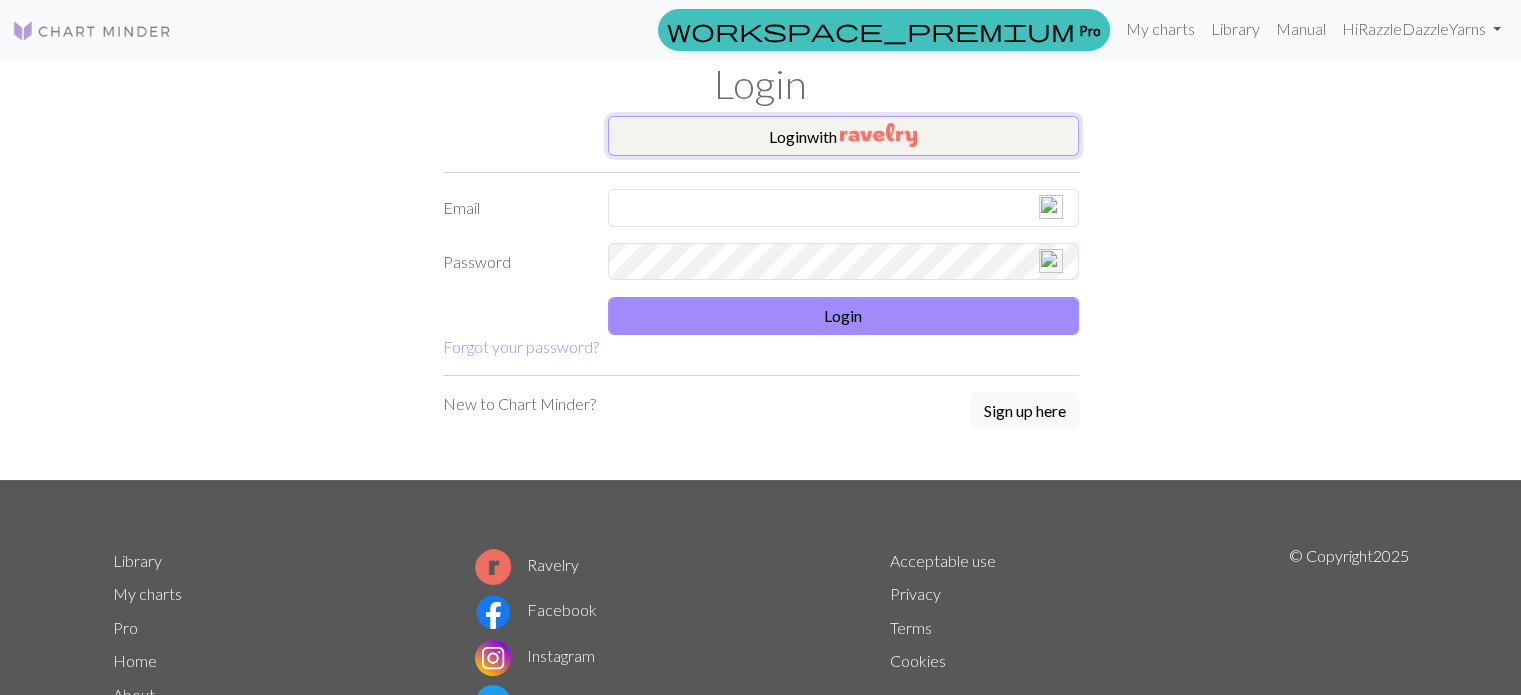 click on "Login  with" at bounding box center [843, 136] 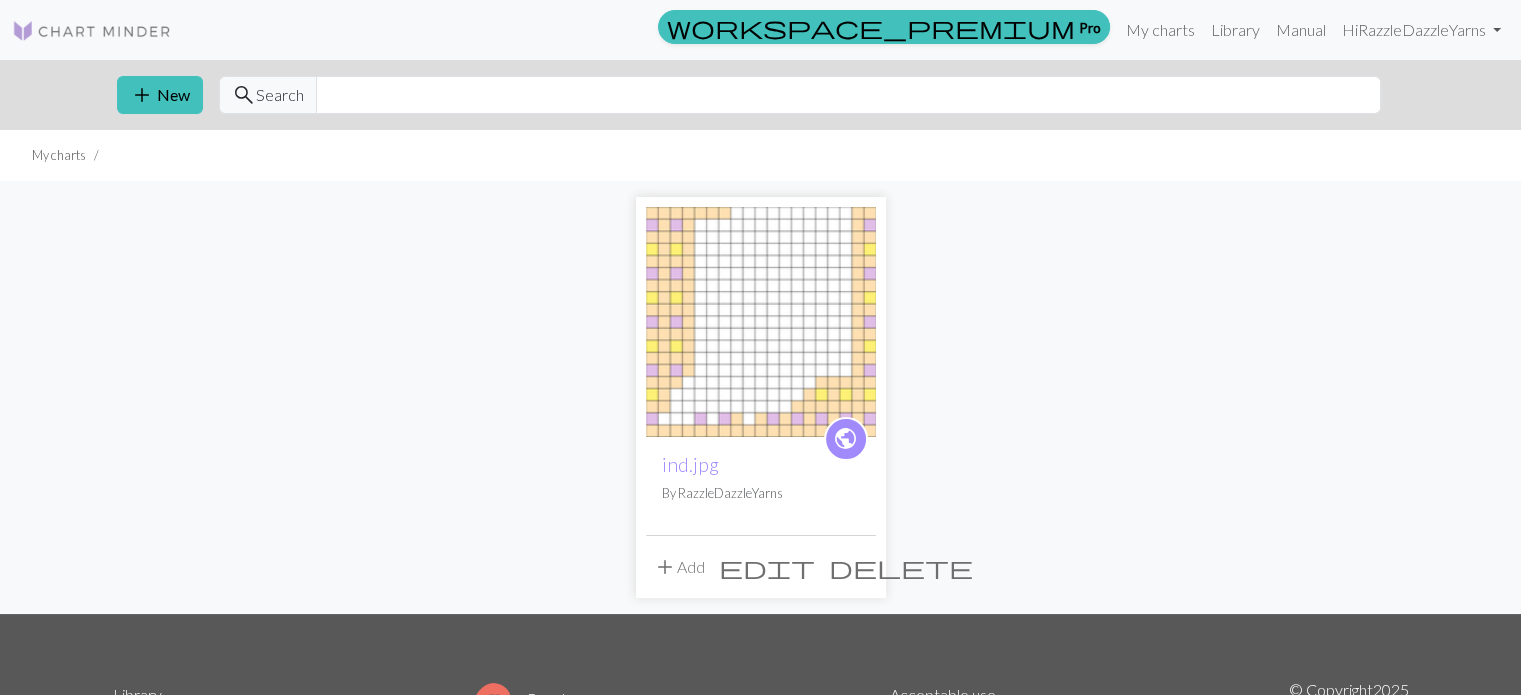 click on "delete" at bounding box center (901, 567) 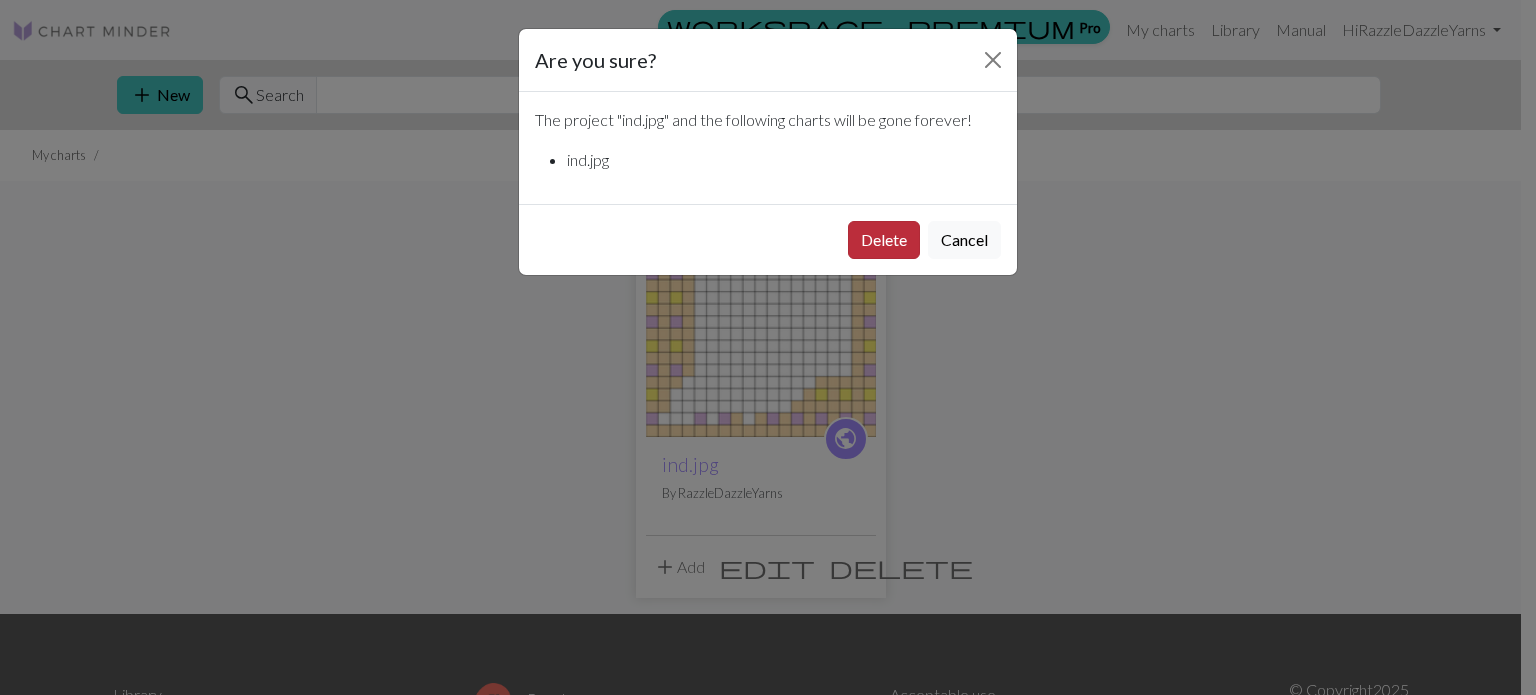 click on "Delete" at bounding box center (884, 240) 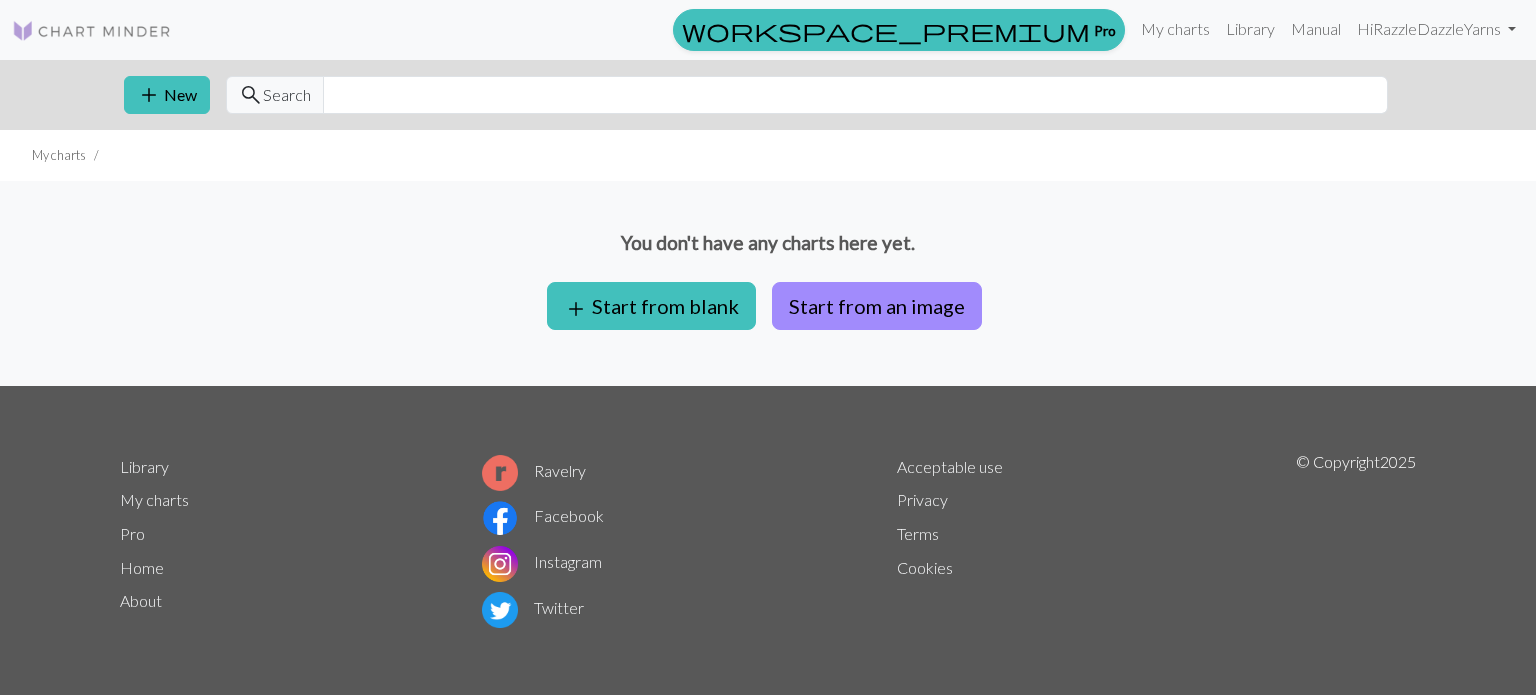 scroll, scrollTop: 0, scrollLeft: 0, axis: both 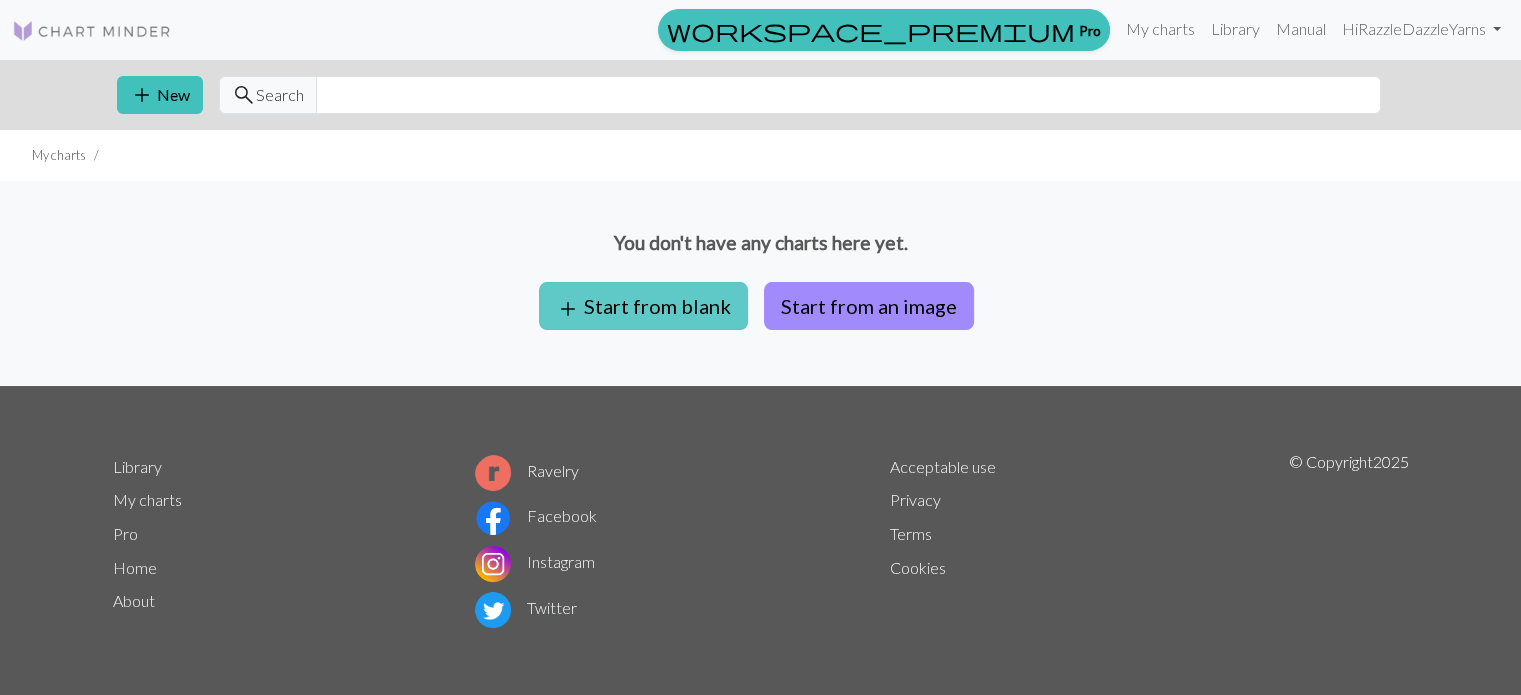 click on "add   Start from blank" at bounding box center (643, 306) 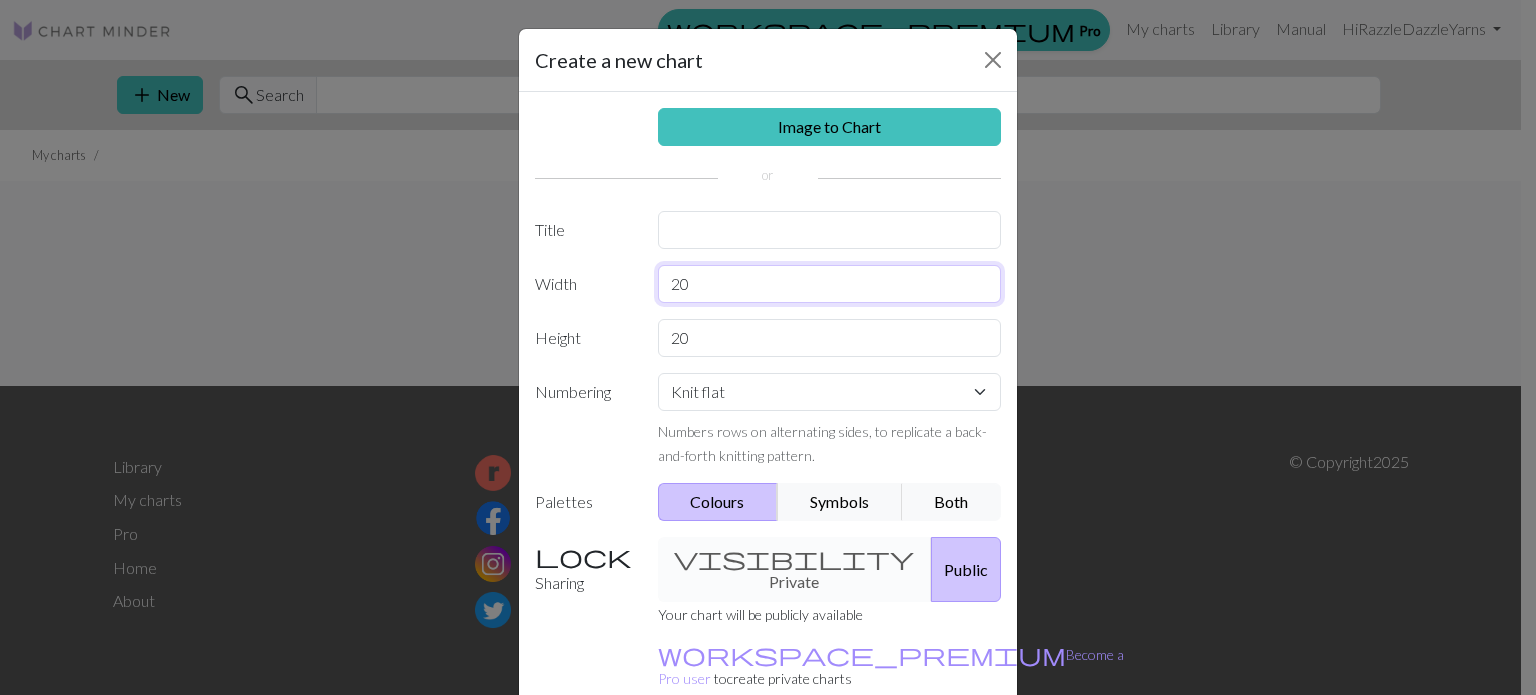 click on "20" at bounding box center (830, 284) 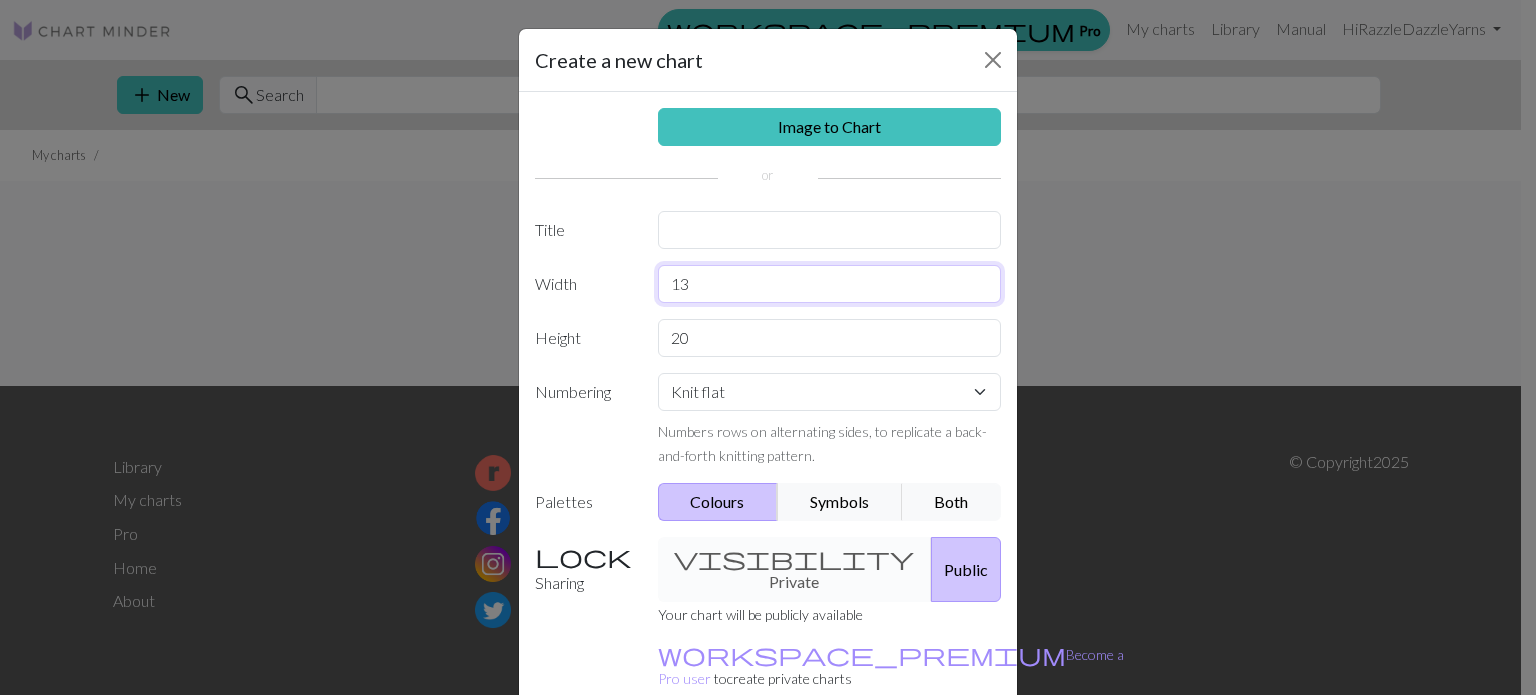 type on "13" 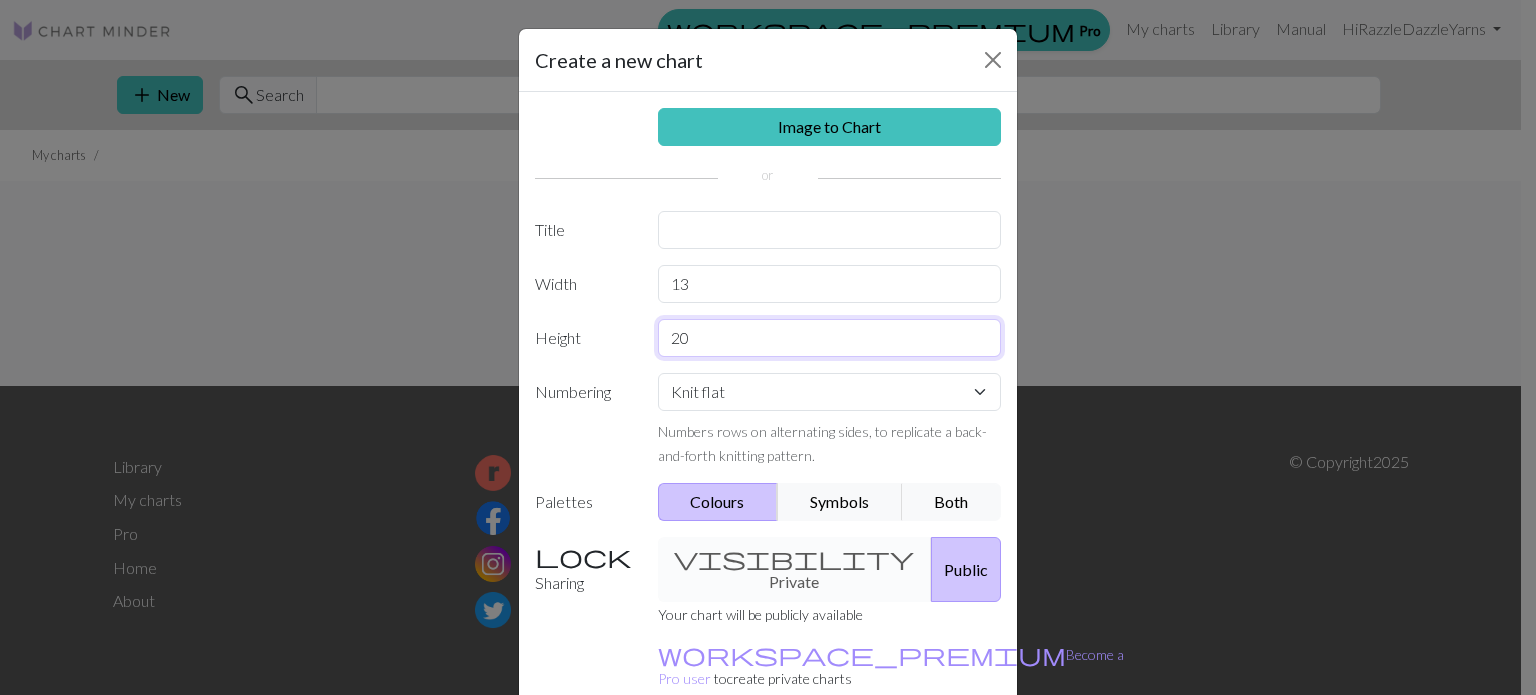 click on "20" at bounding box center (830, 338) 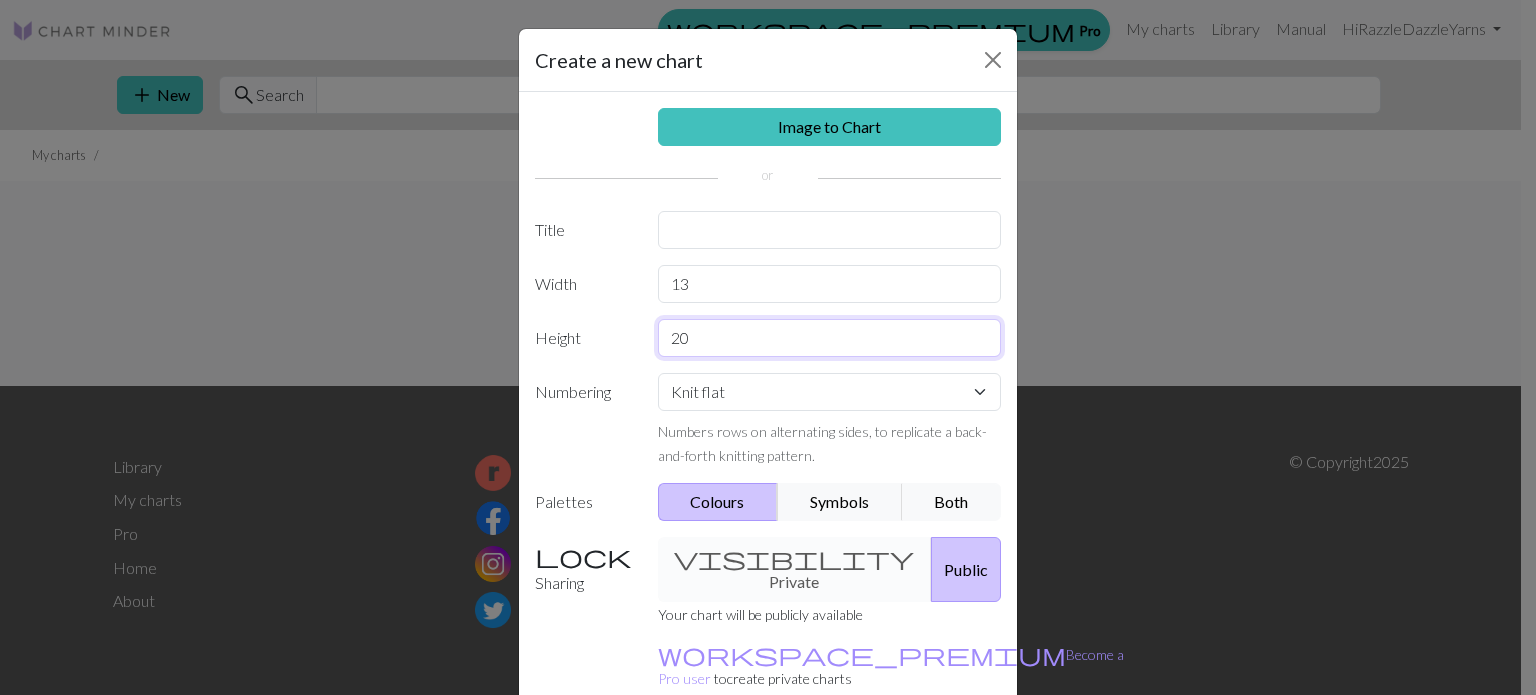 type on "2" 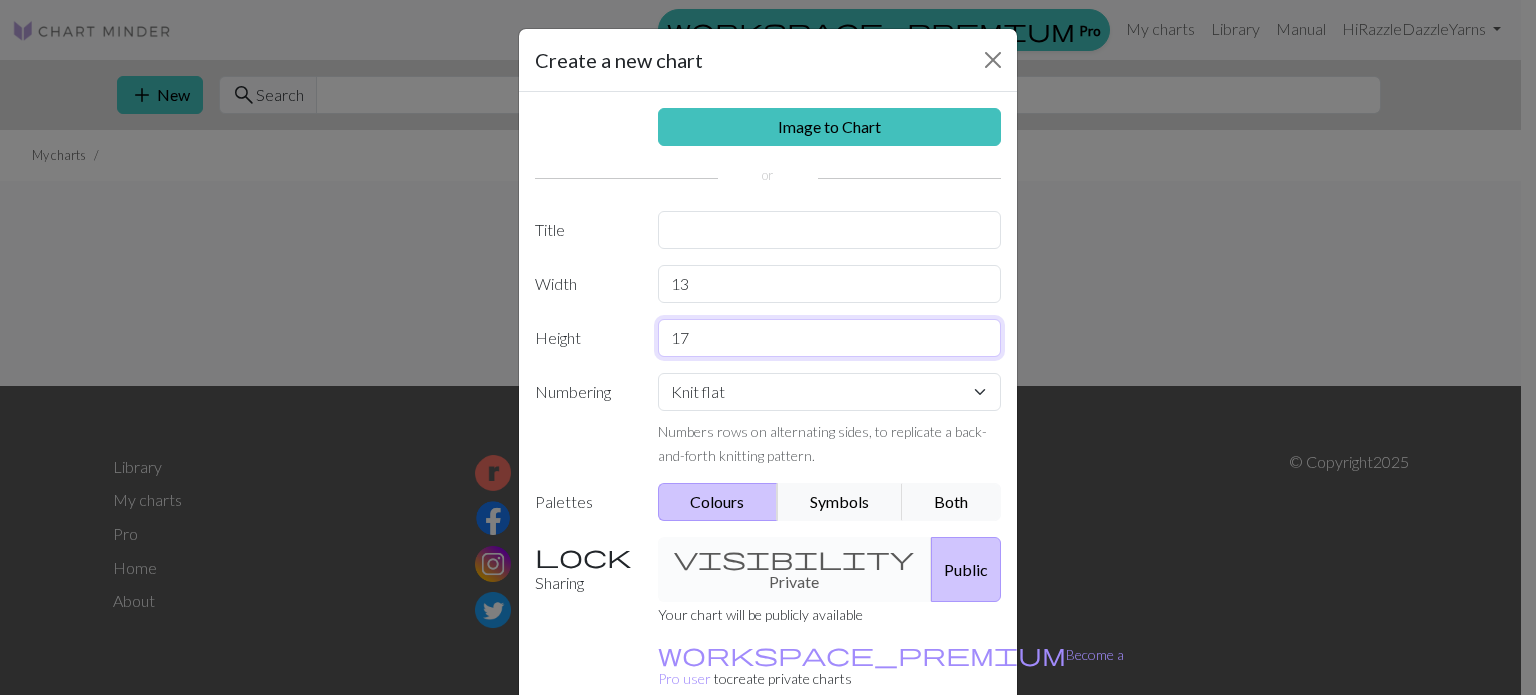 type on "1" 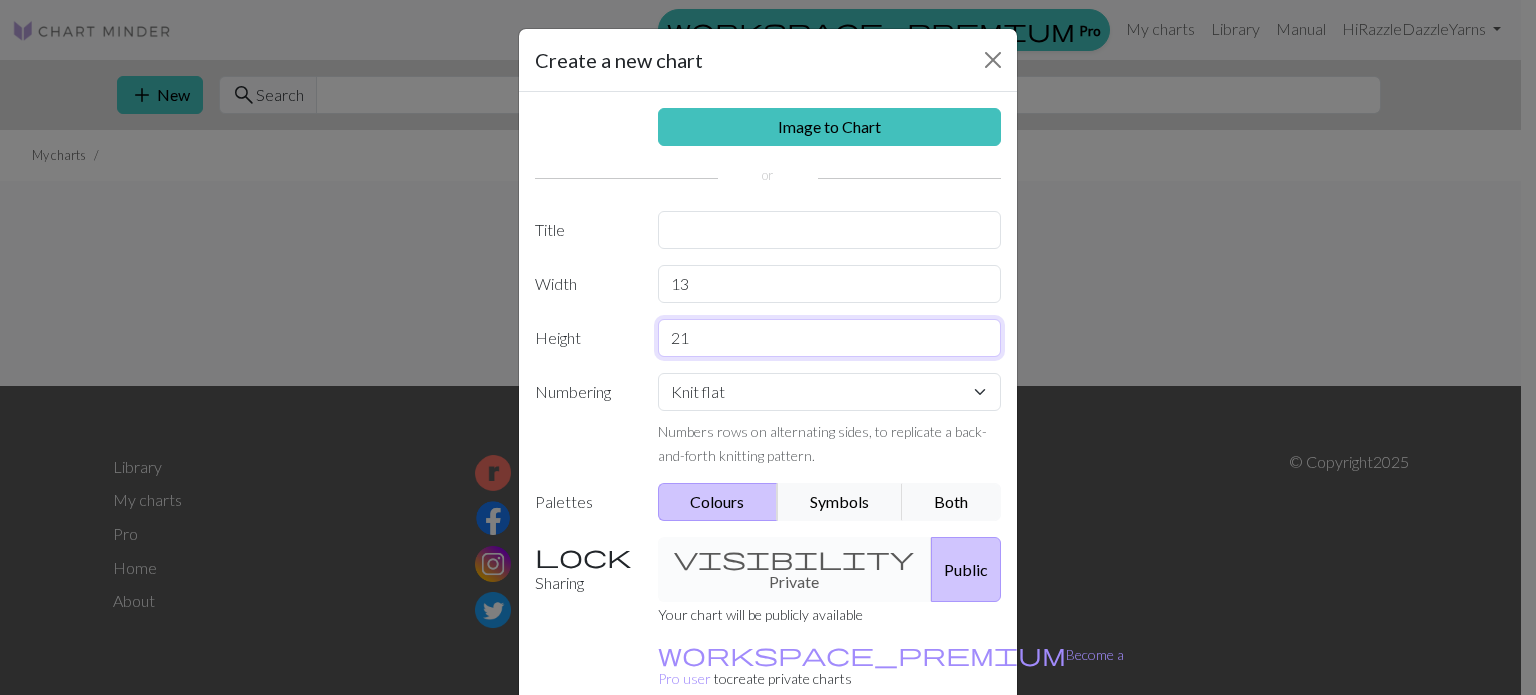 type on "21" 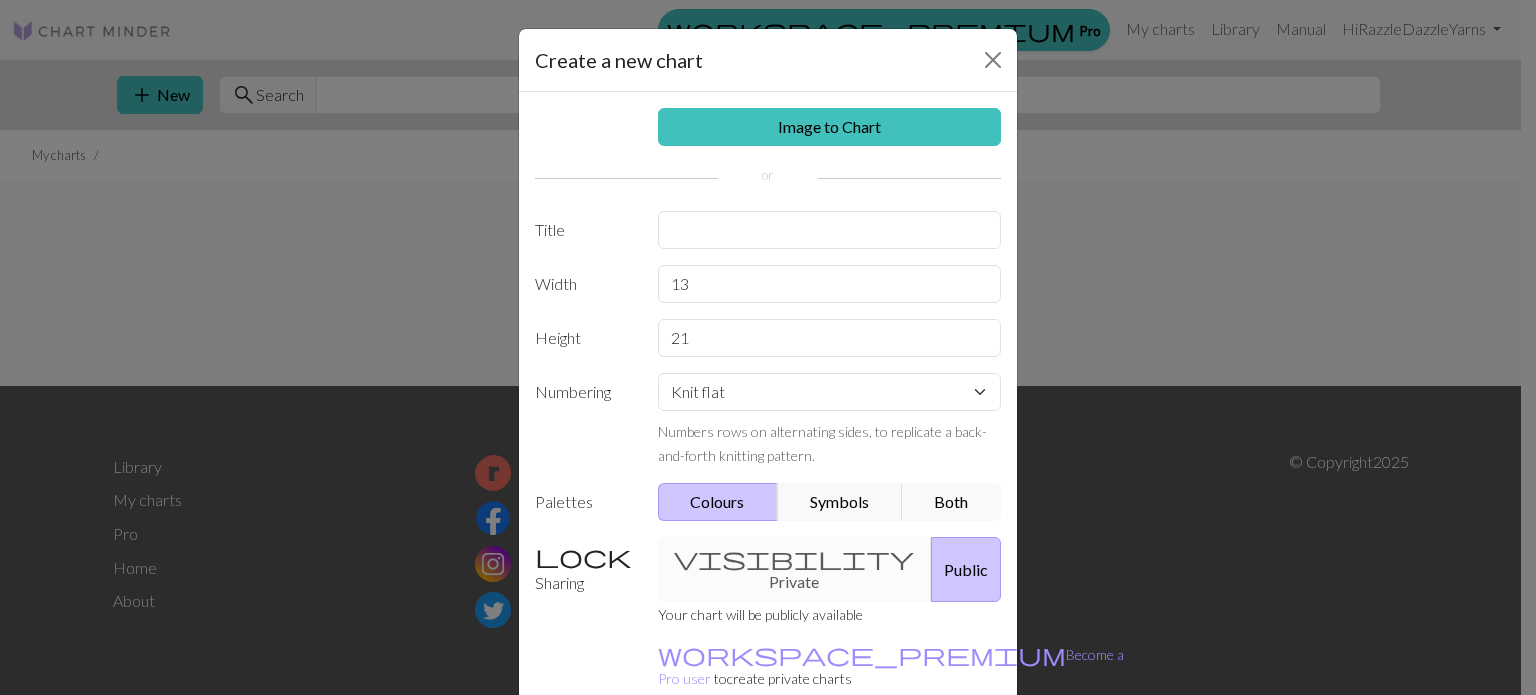scroll, scrollTop: 92, scrollLeft: 0, axis: vertical 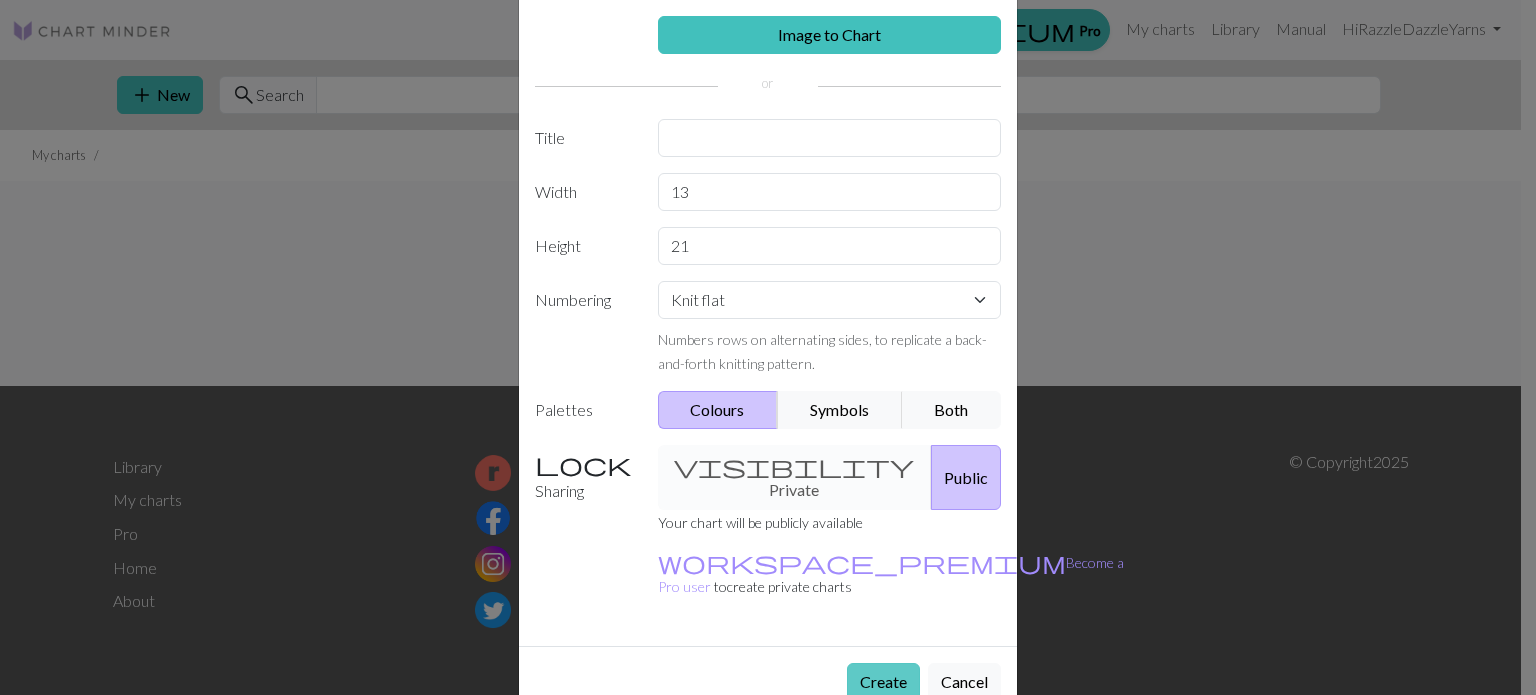click on "Create" at bounding box center (883, 682) 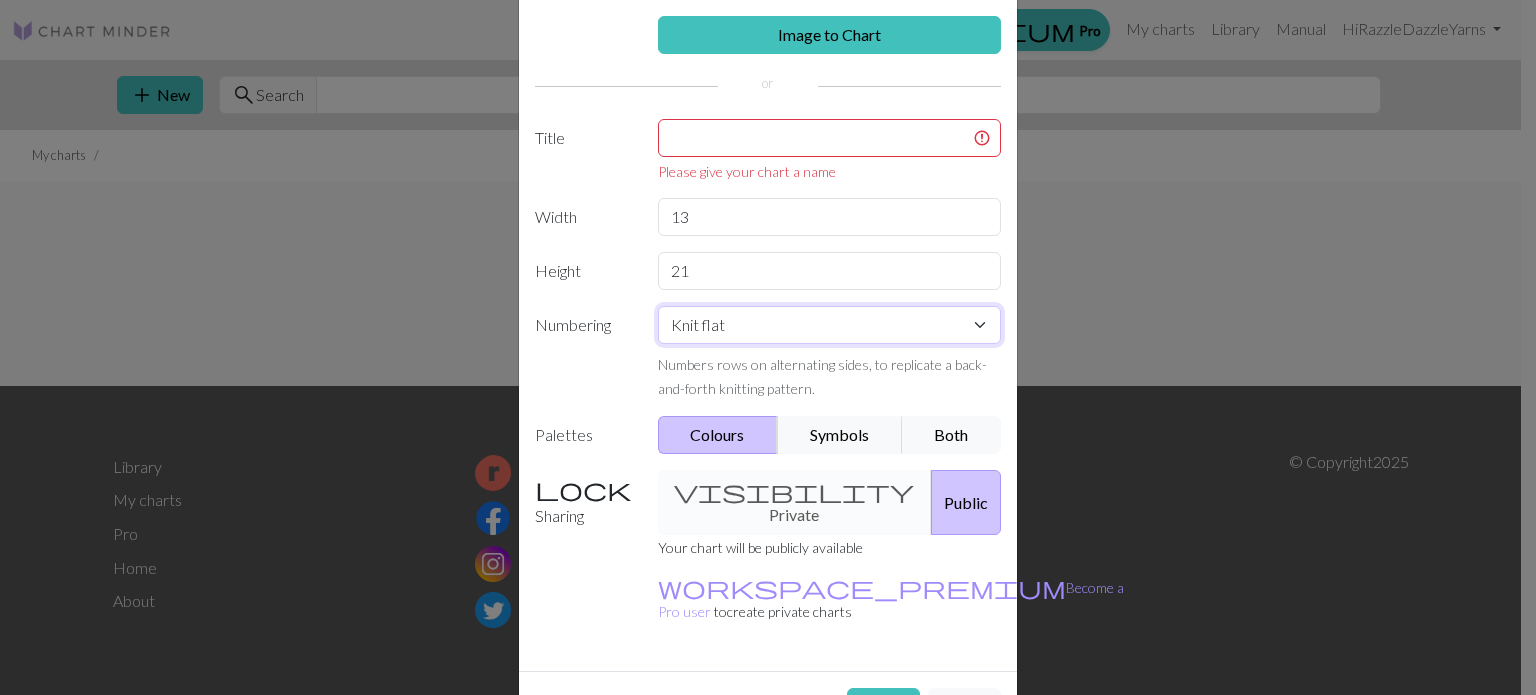 click on "Knit flat Knit in the round Lace knitting Cross stitch" at bounding box center [830, 325] 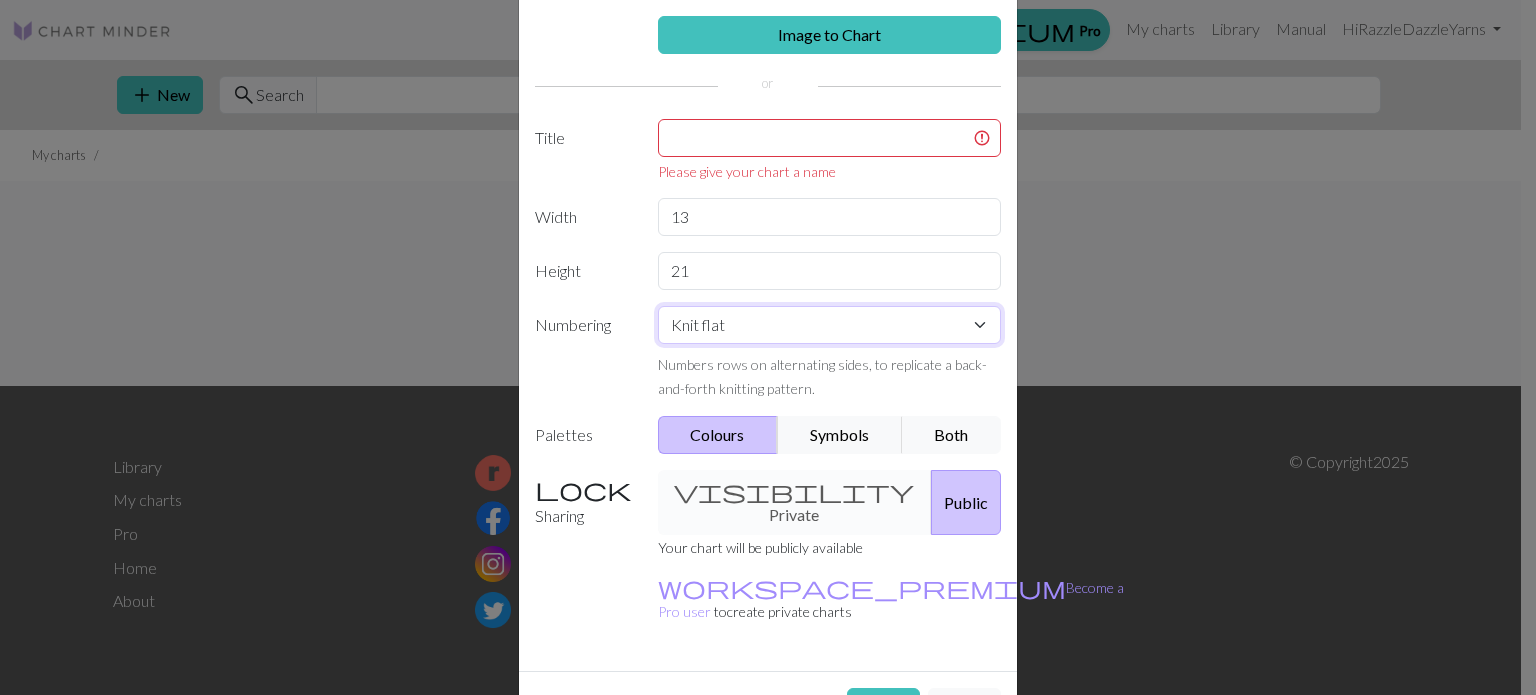 select on "round" 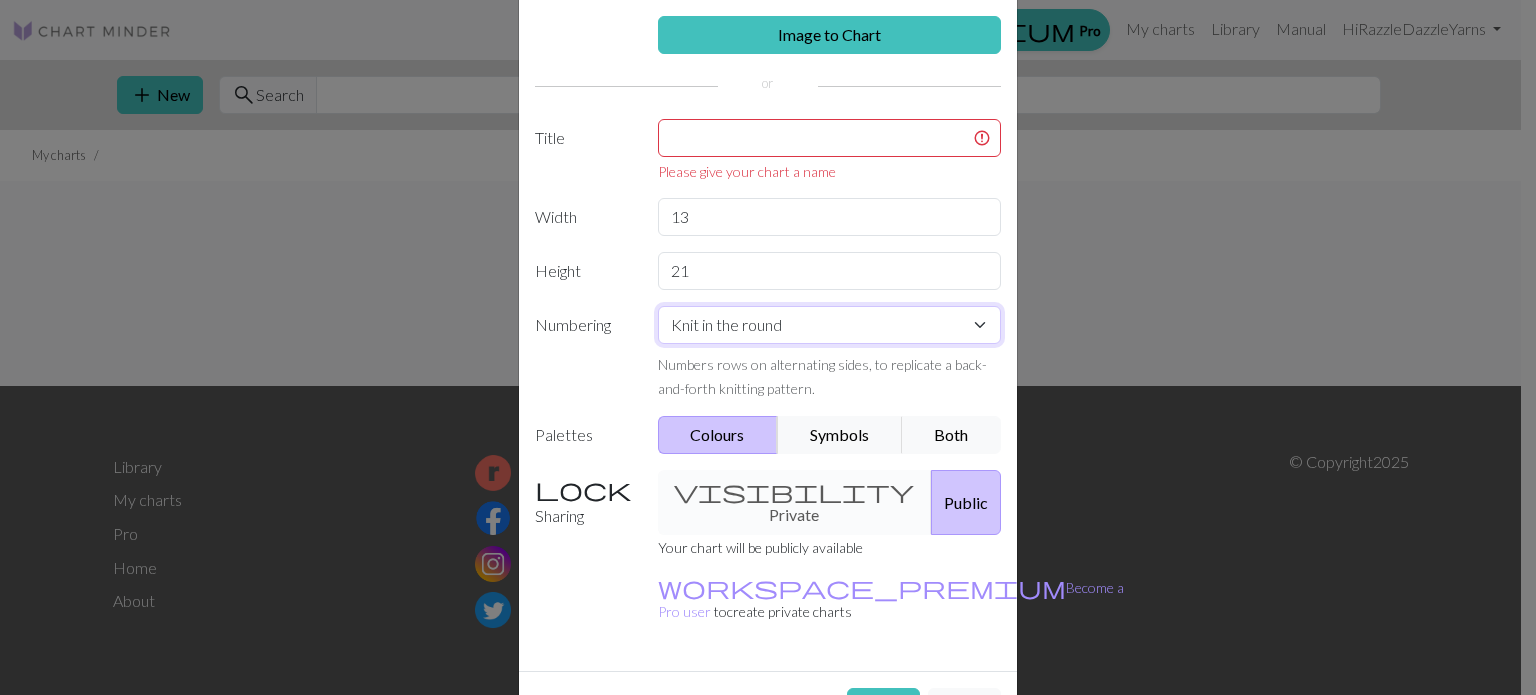 click on "Knit flat Knit in the round Lace knitting Cross stitch" at bounding box center [830, 325] 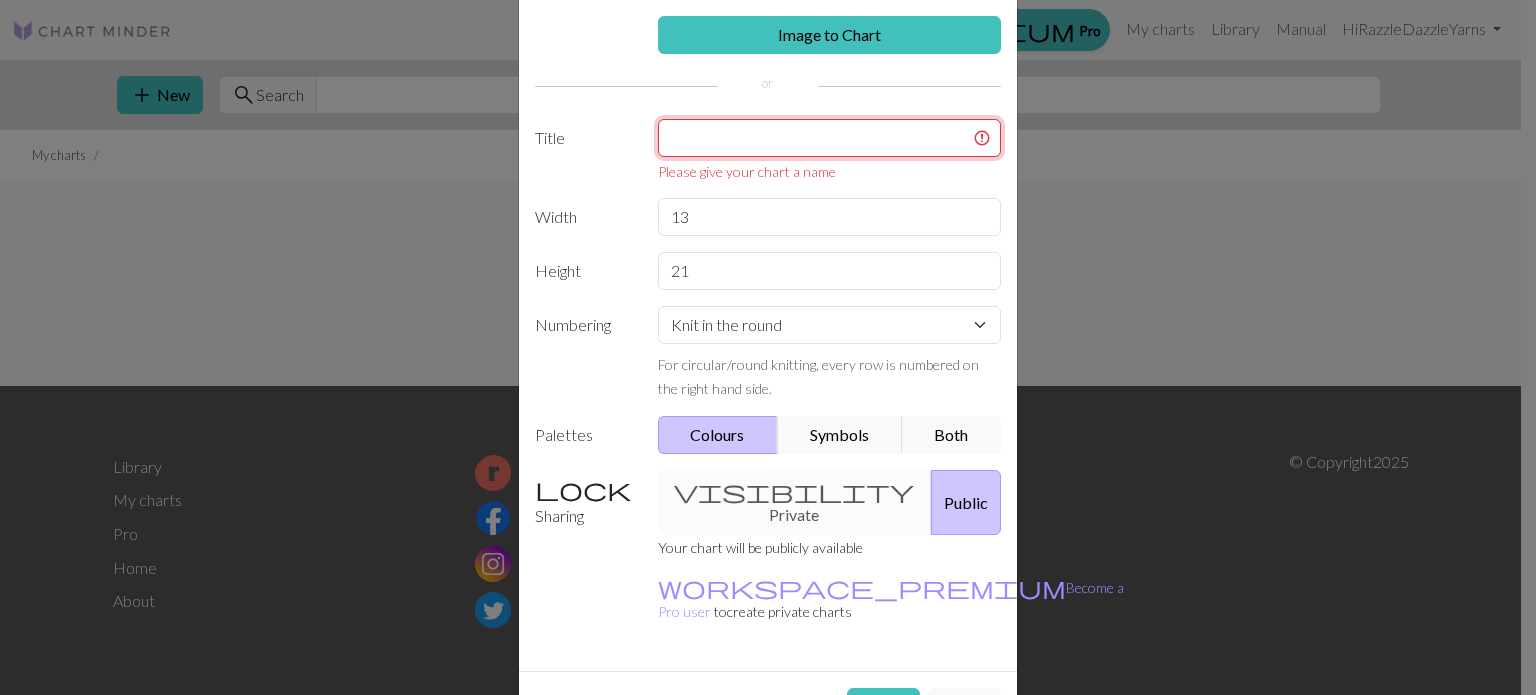click at bounding box center [830, 138] 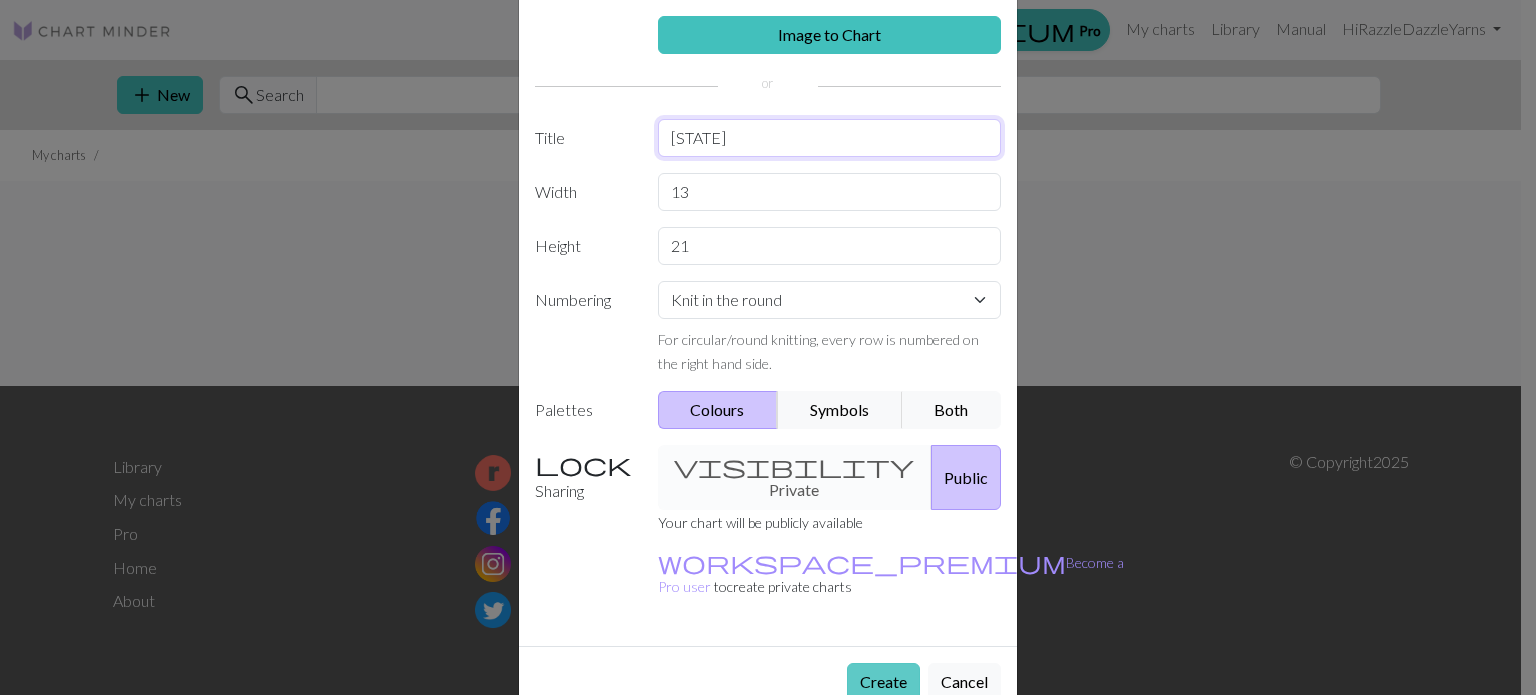 type on "[STATE]" 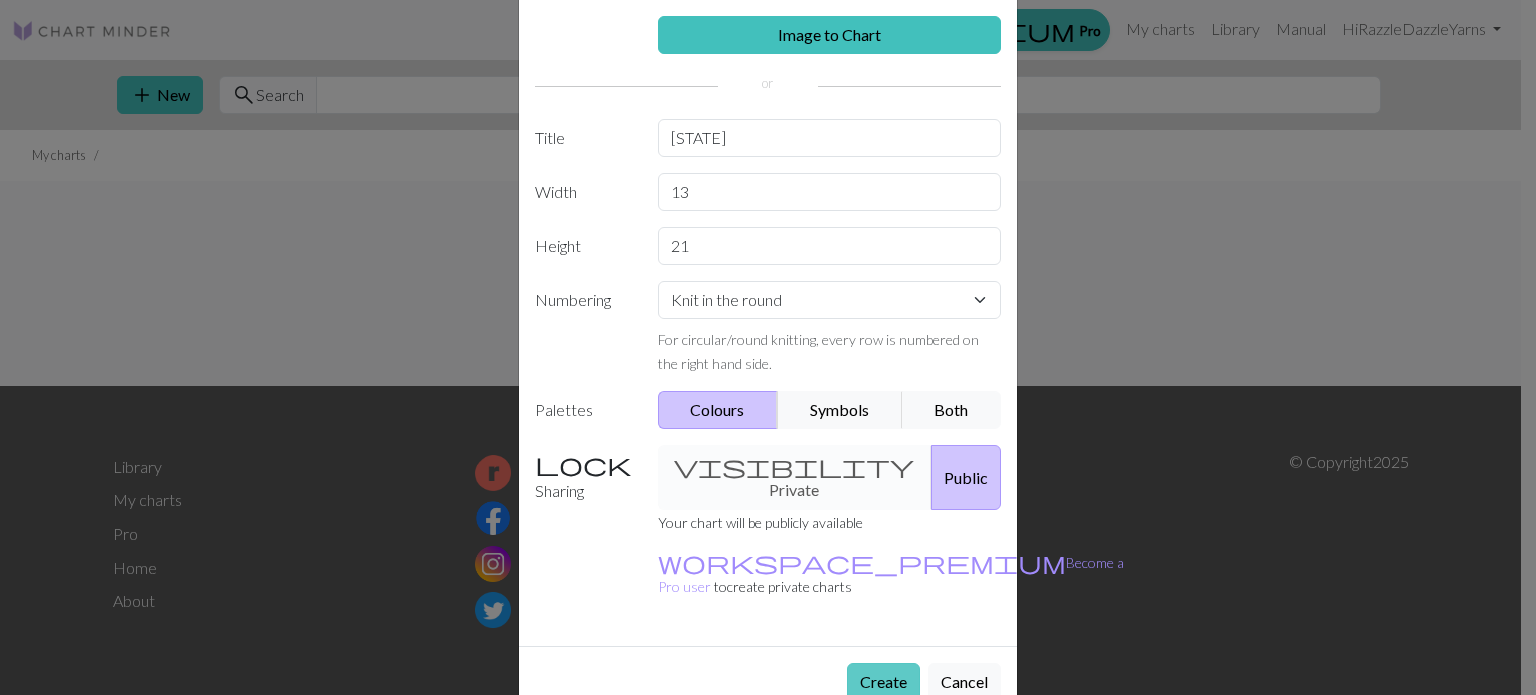 click on "Create" at bounding box center (883, 682) 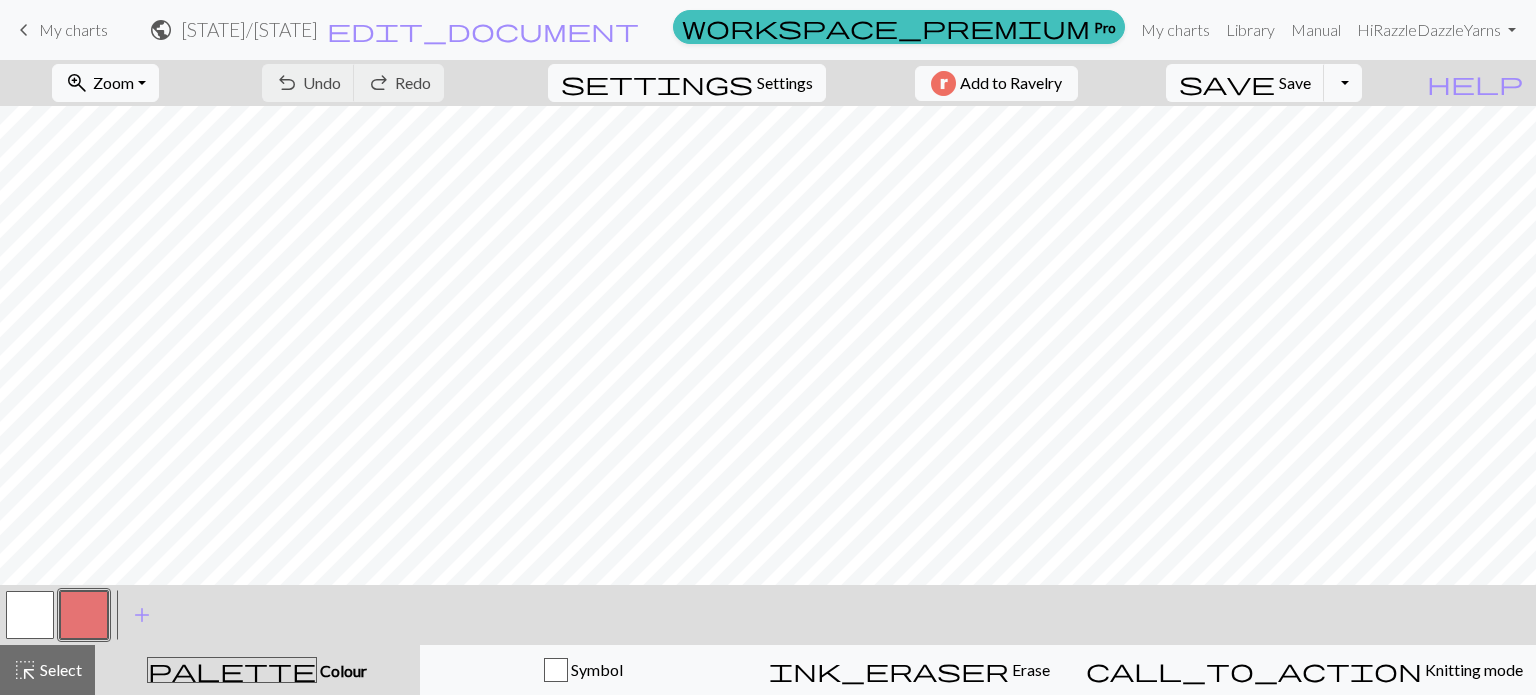 click at bounding box center [84, 615] 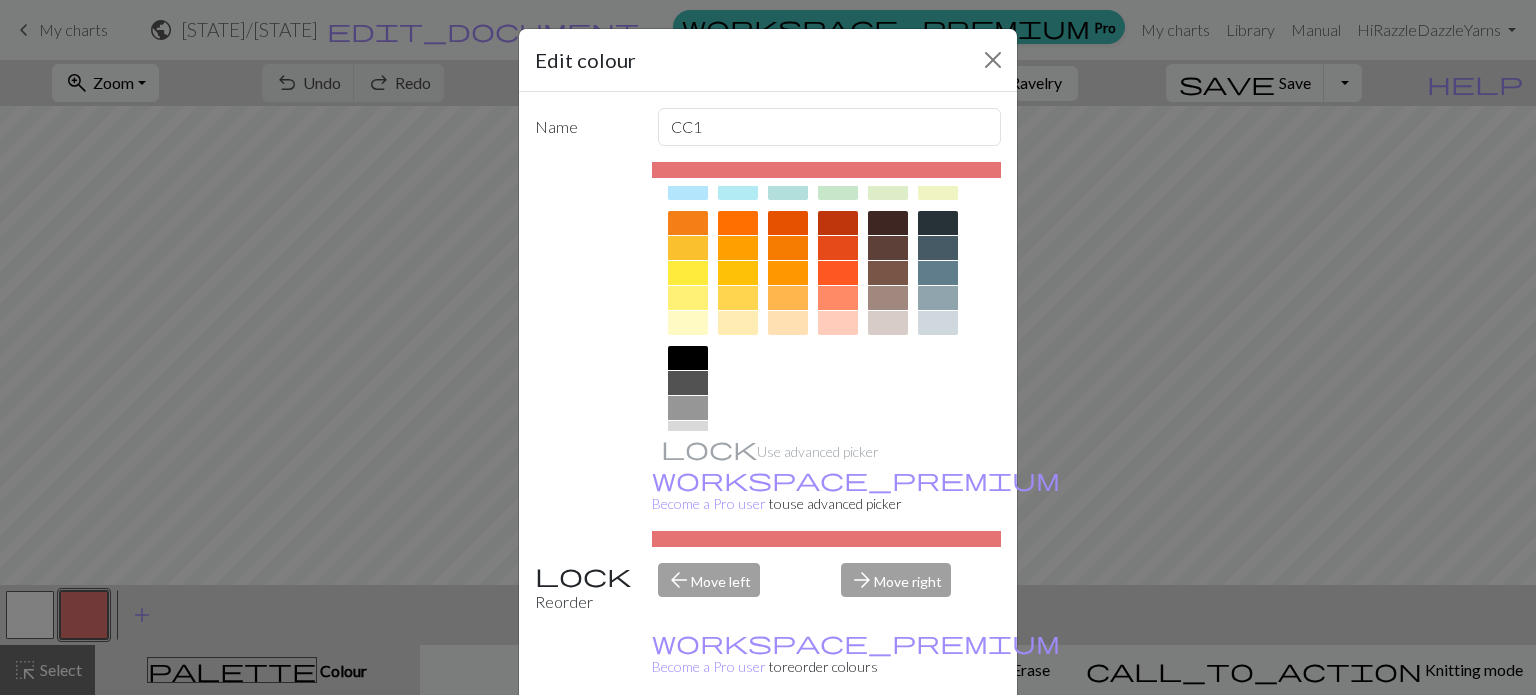 scroll, scrollTop: 280, scrollLeft: 0, axis: vertical 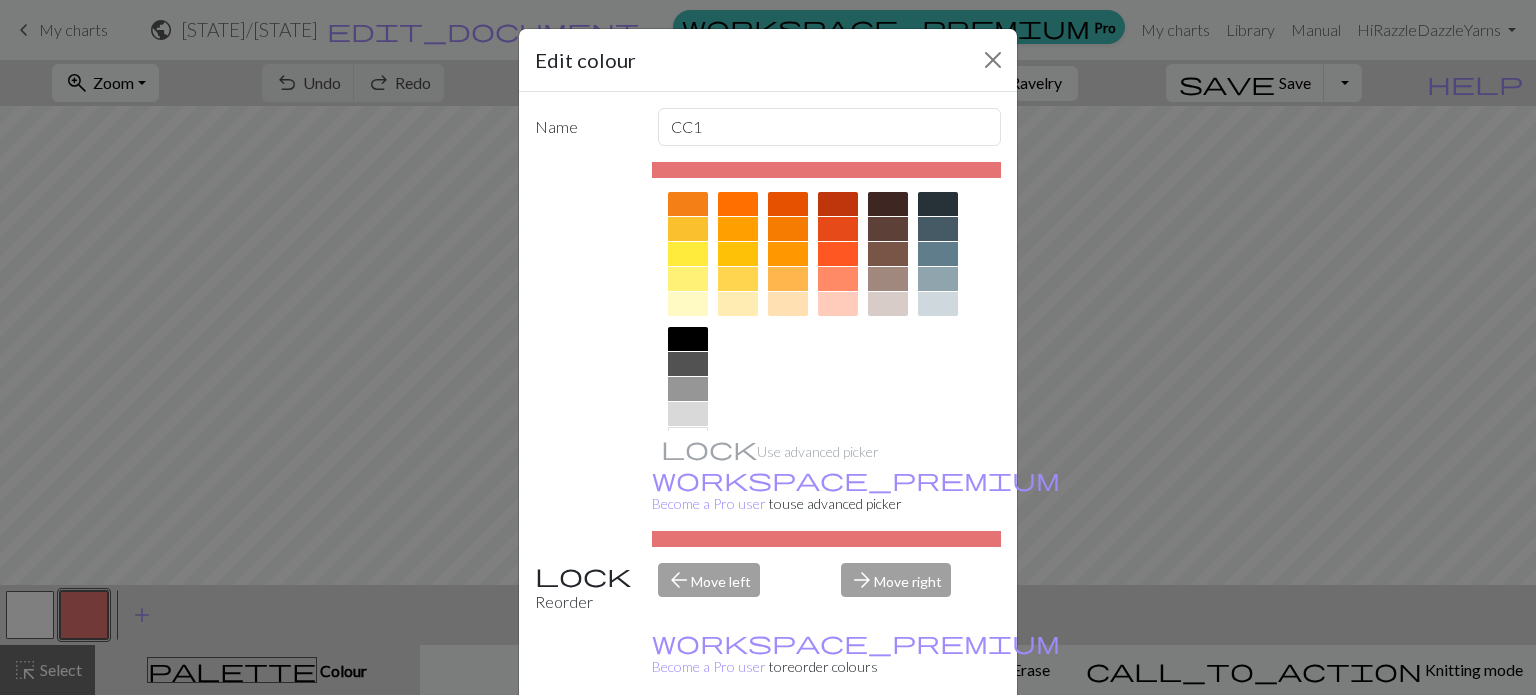 click on "Edit colour Name CC1 Use advanced picker workspace_premium Become a Pro user   to  use advanced picker Reorder arrow_back Move left arrow_forward Move right workspace_premium Become a Pro user   to  reorder colours Delete Done Cancel" at bounding box center [768, 347] 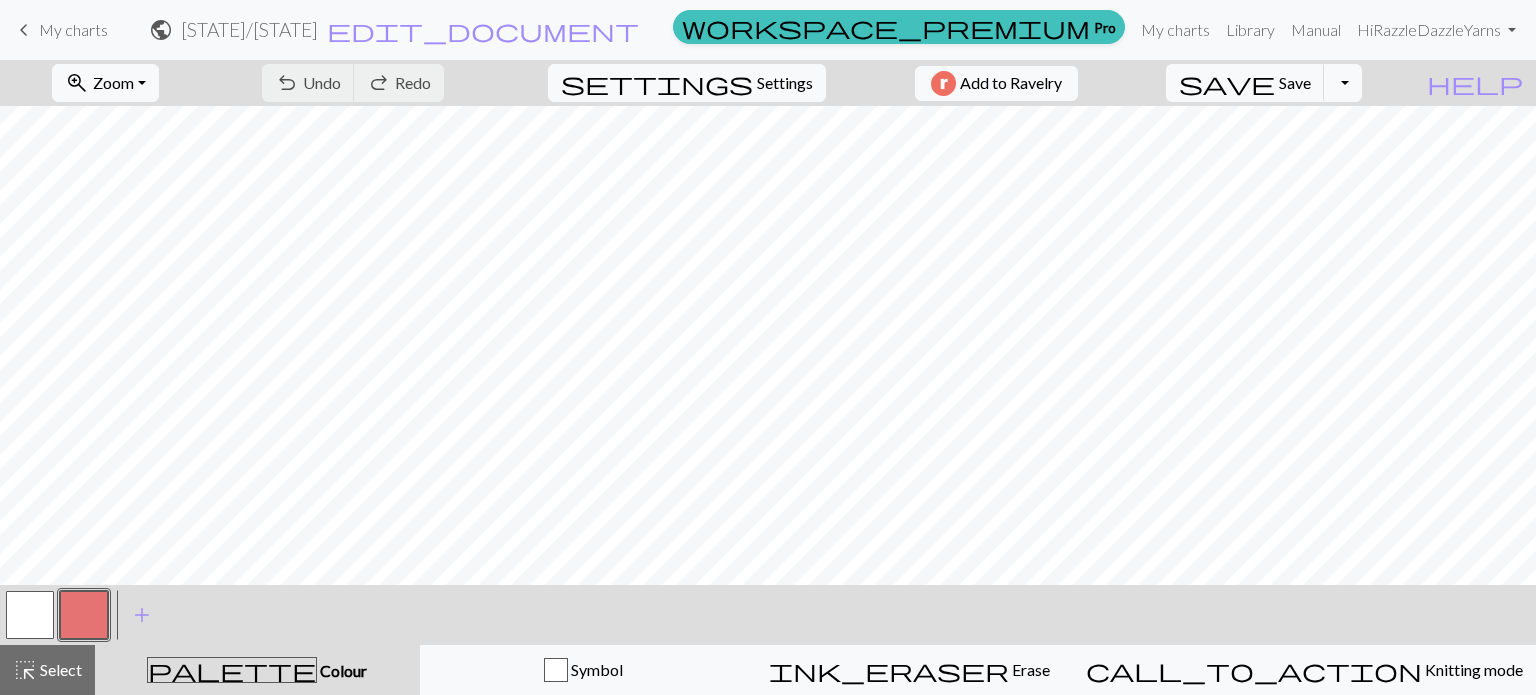 click at bounding box center [30, 615] 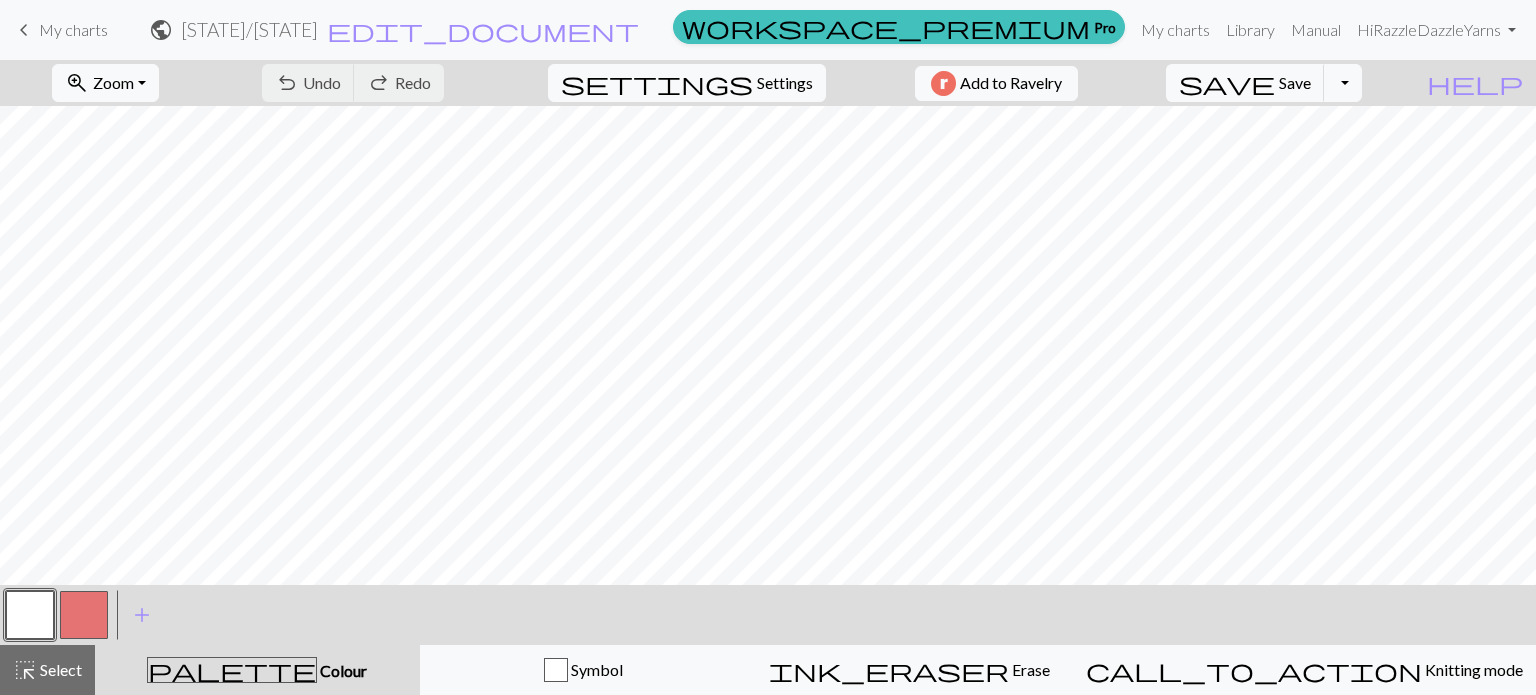 drag, startPoint x: 16, startPoint y: 610, endPoint x: 28, endPoint y: 594, distance: 20 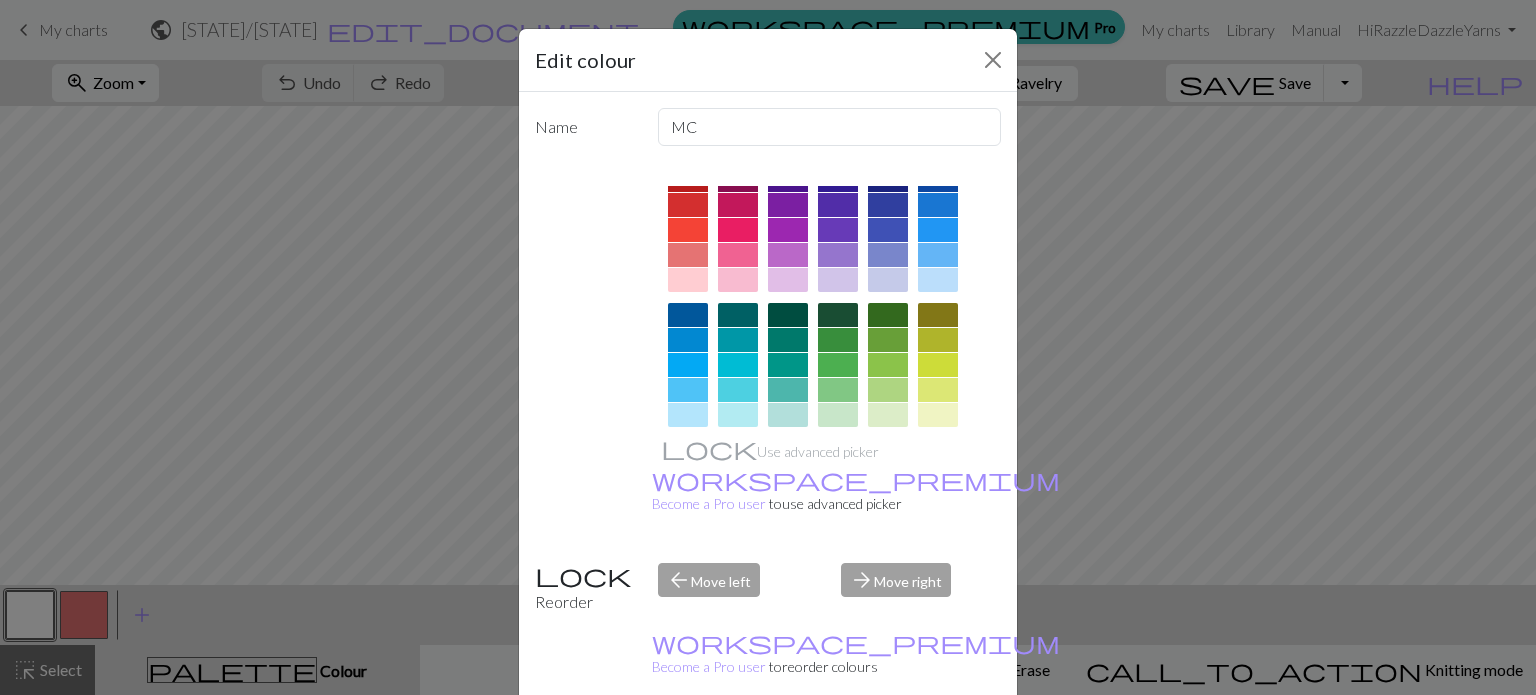 scroll, scrollTop: 0, scrollLeft: 0, axis: both 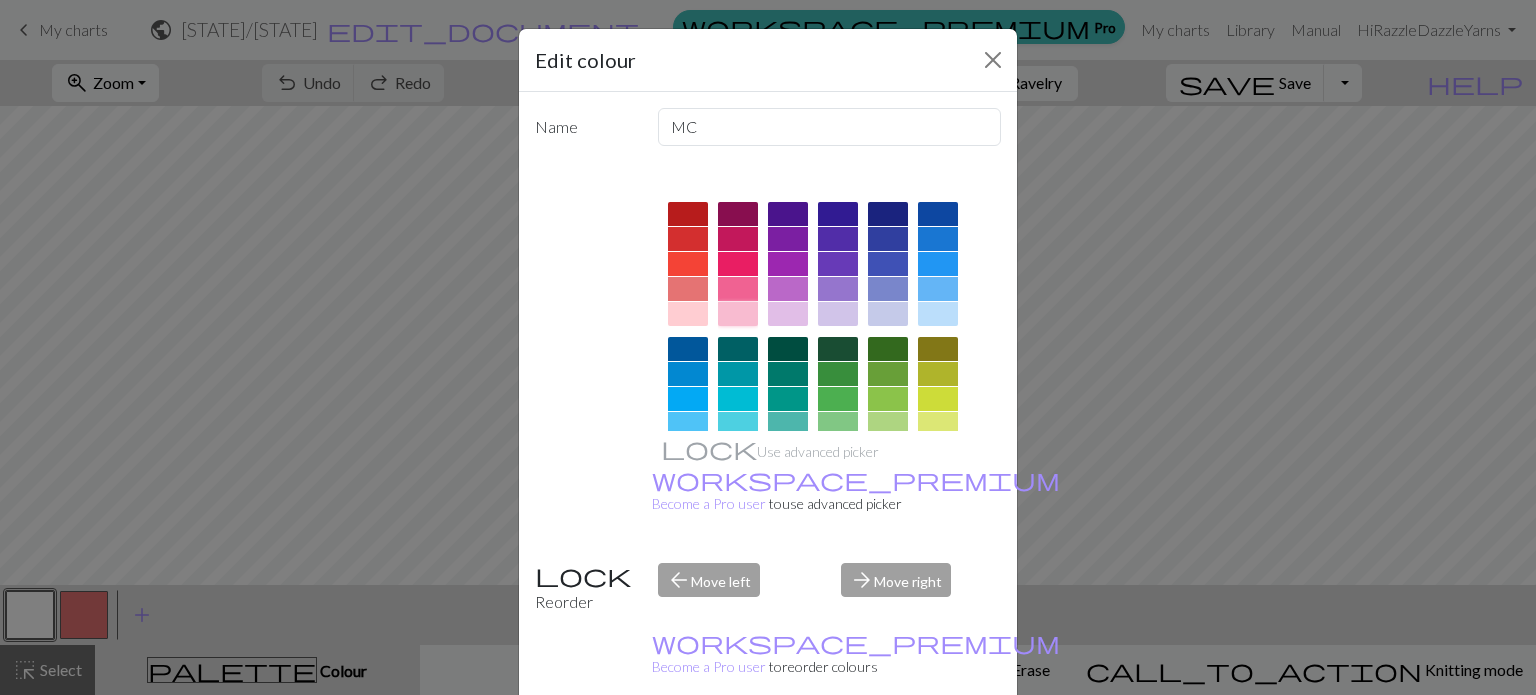 click at bounding box center [738, 314] 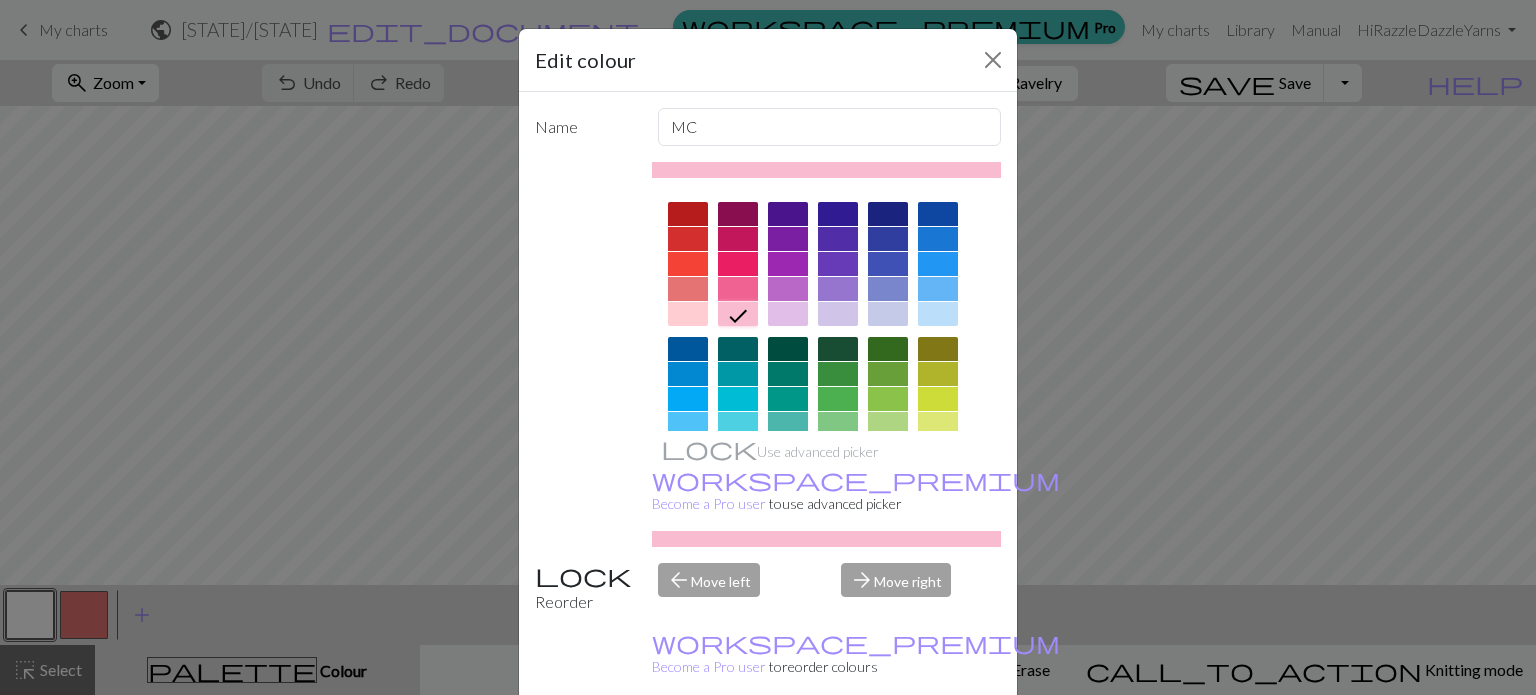 click on "Done" at bounding box center (888, 746) 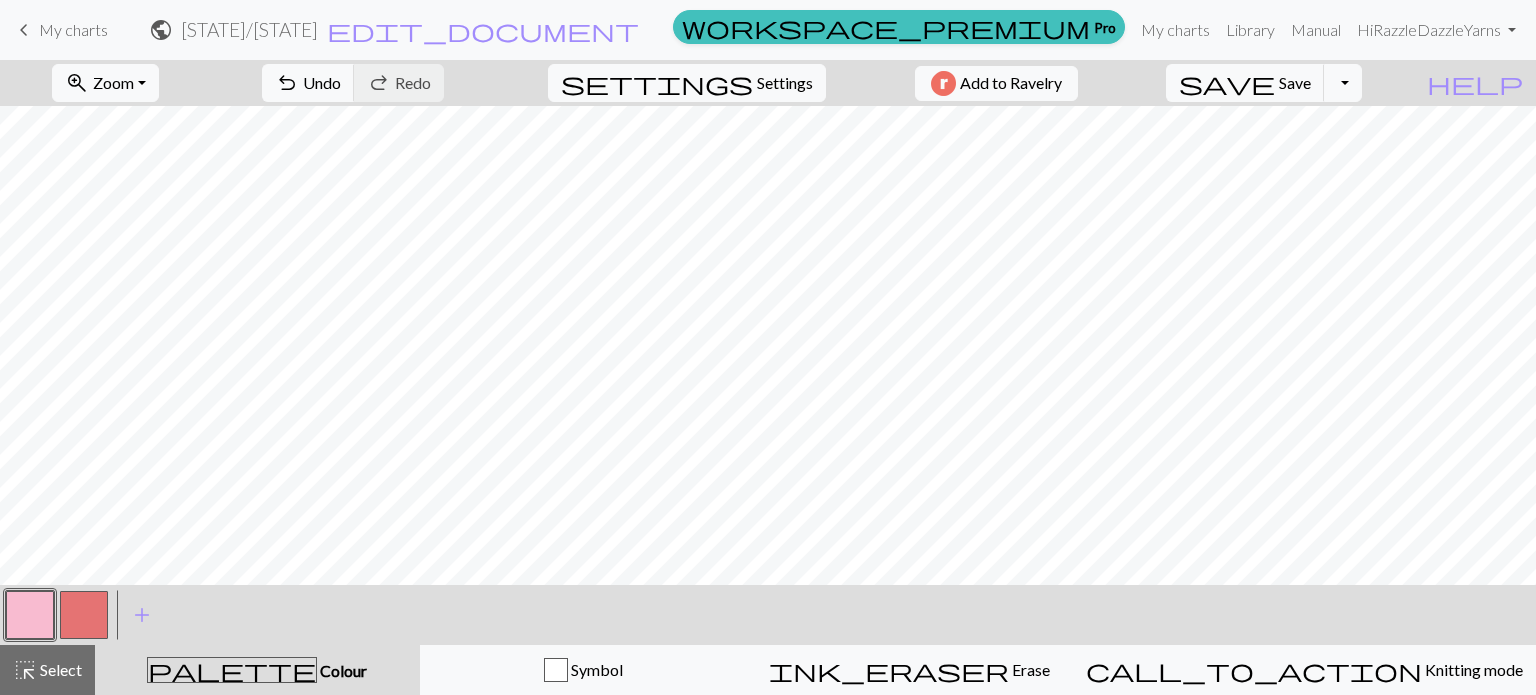click at bounding box center [84, 615] 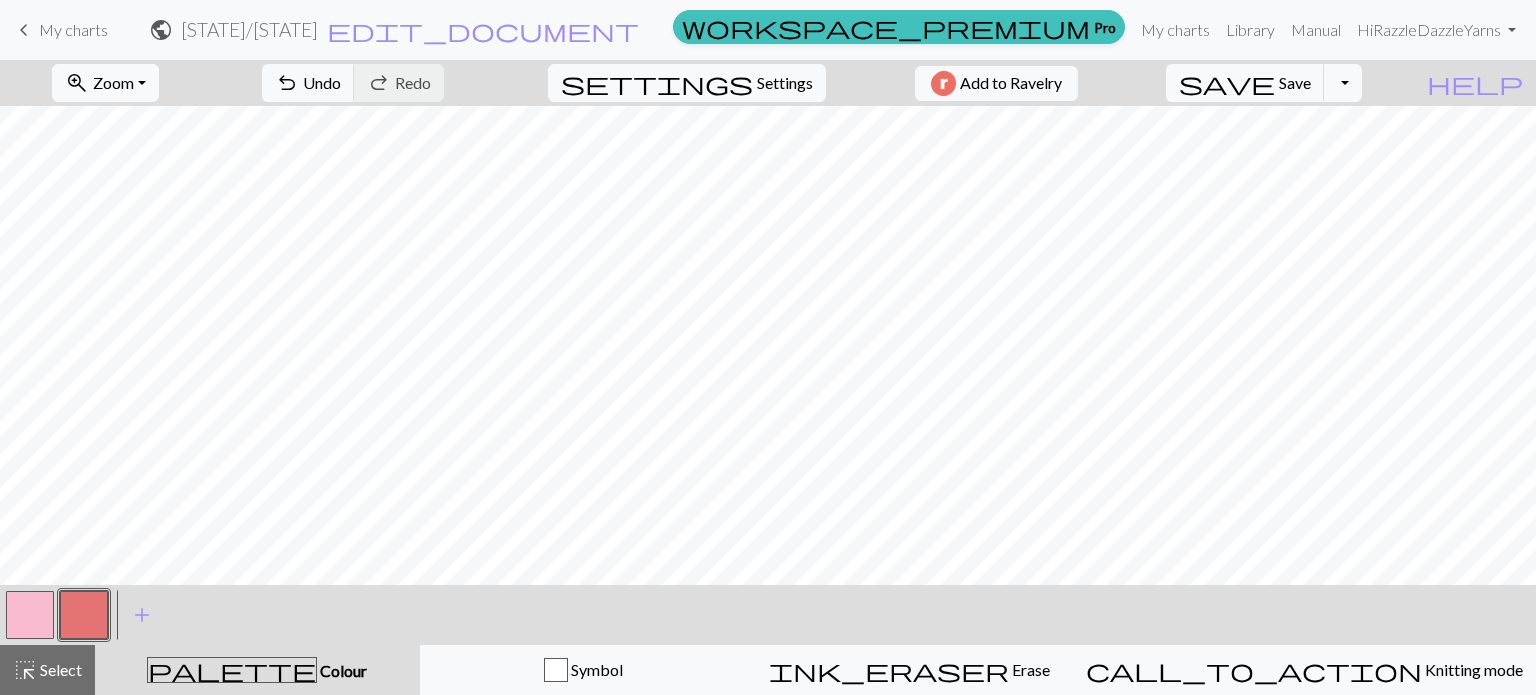 click at bounding box center [84, 615] 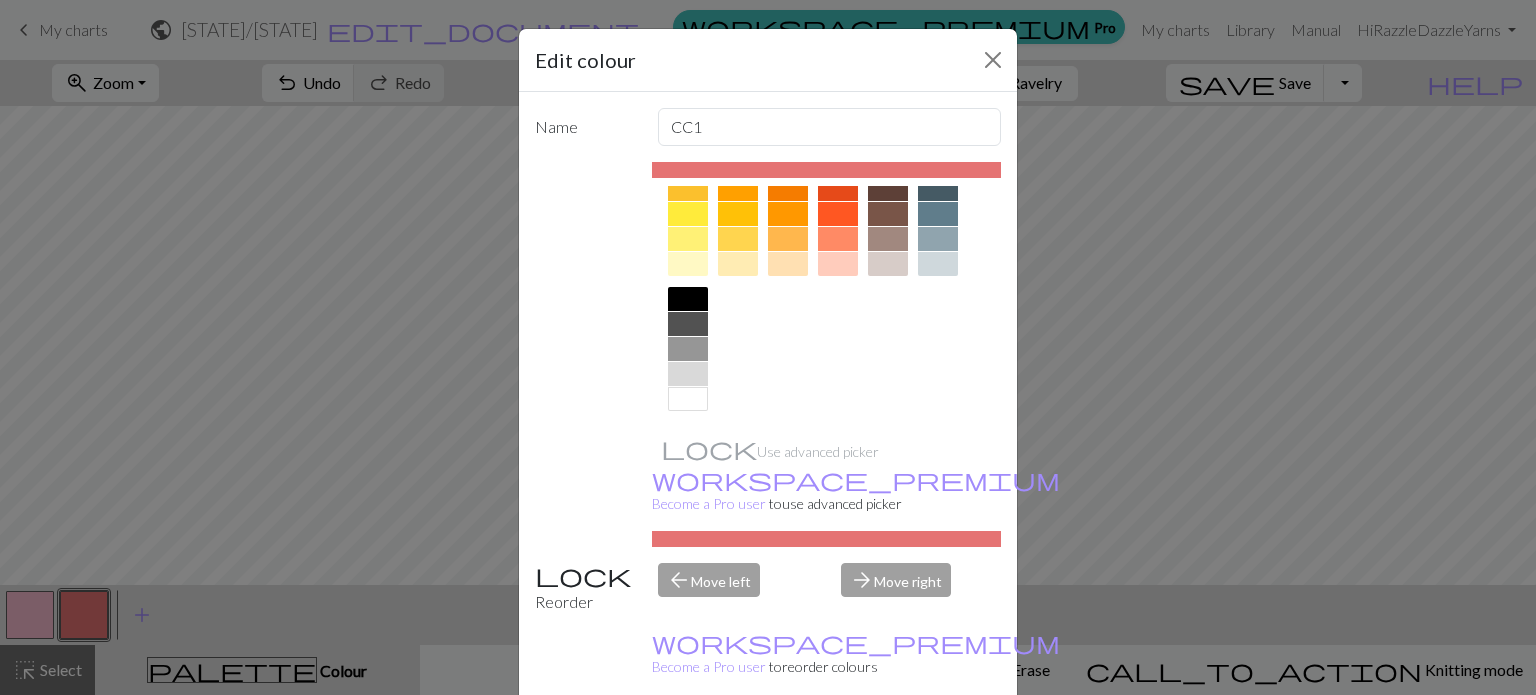 scroll, scrollTop: 322, scrollLeft: 0, axis: vertical 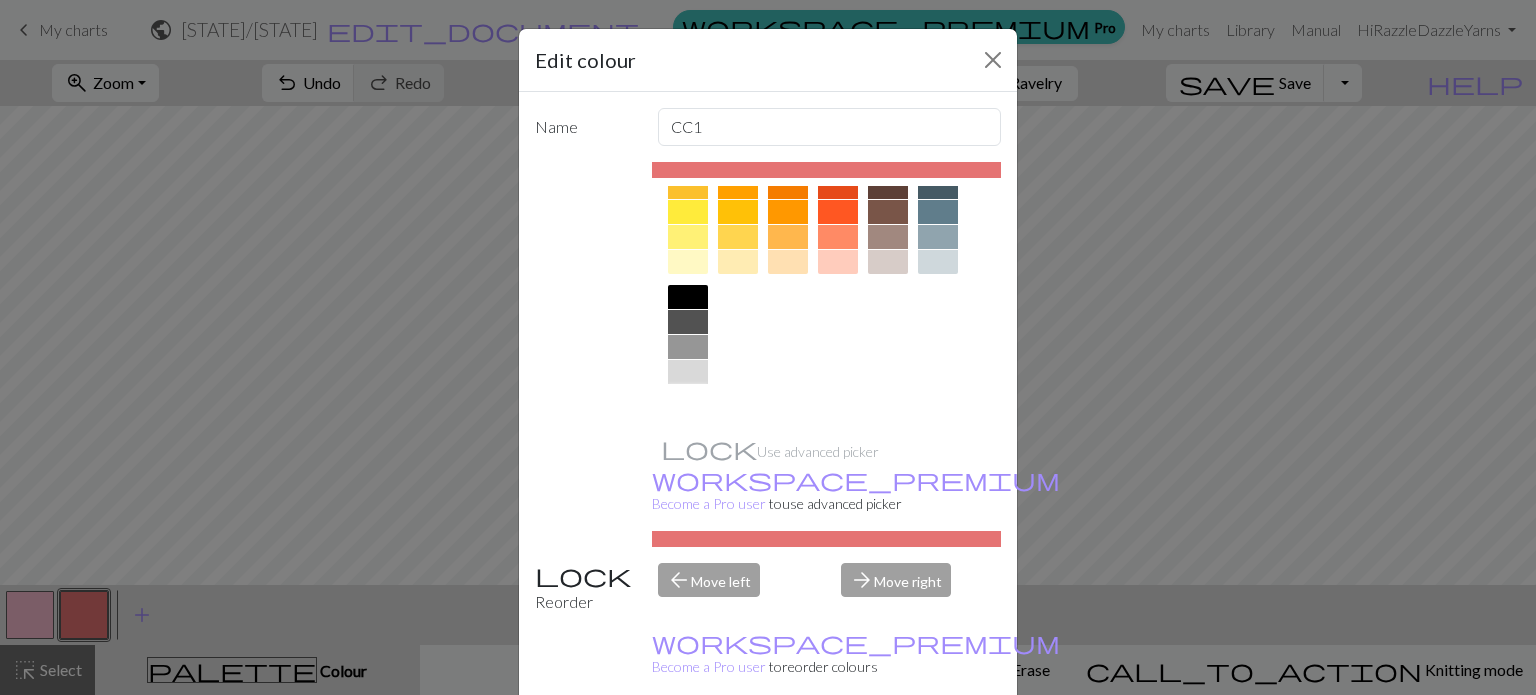 click at bounding box center [688, 397] 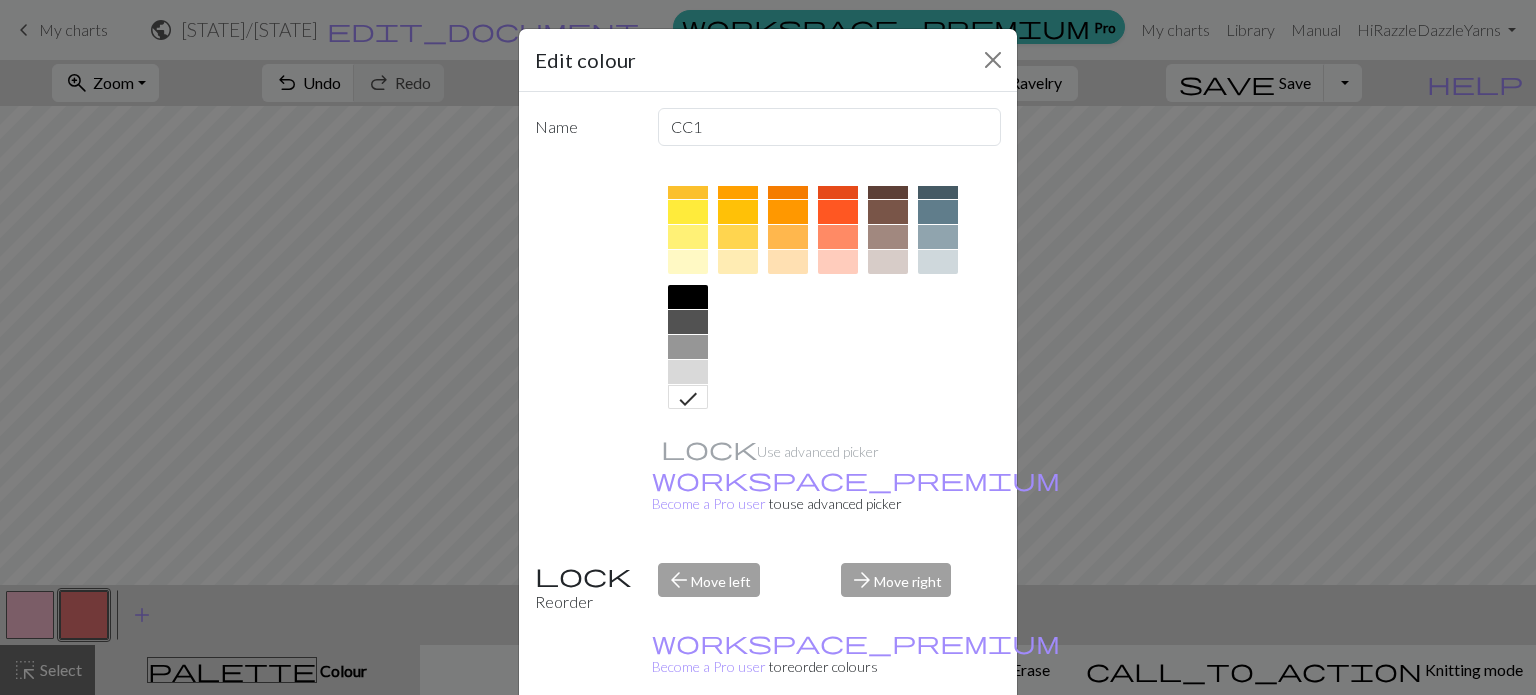 click on "Done" at bounding box center [888, 746] 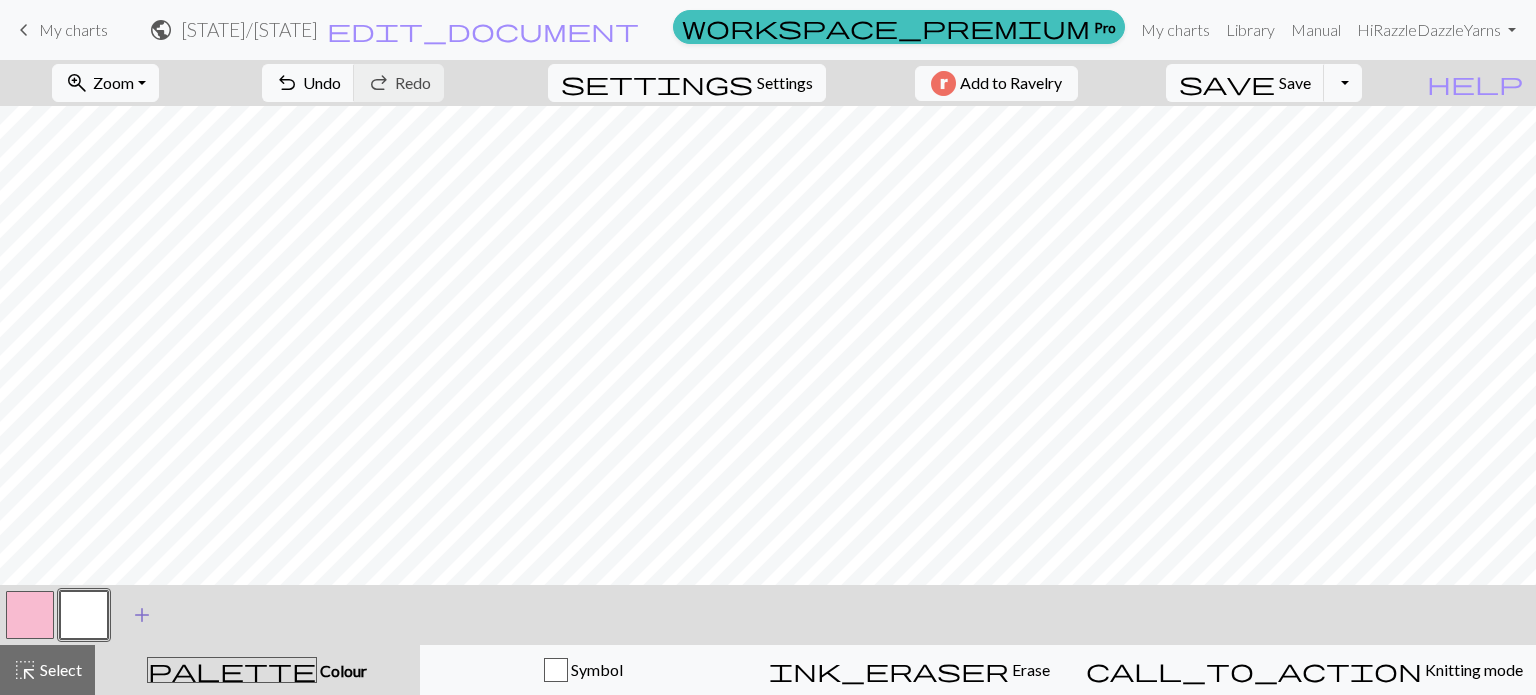 click on "add" at bounding box center [142, 615] 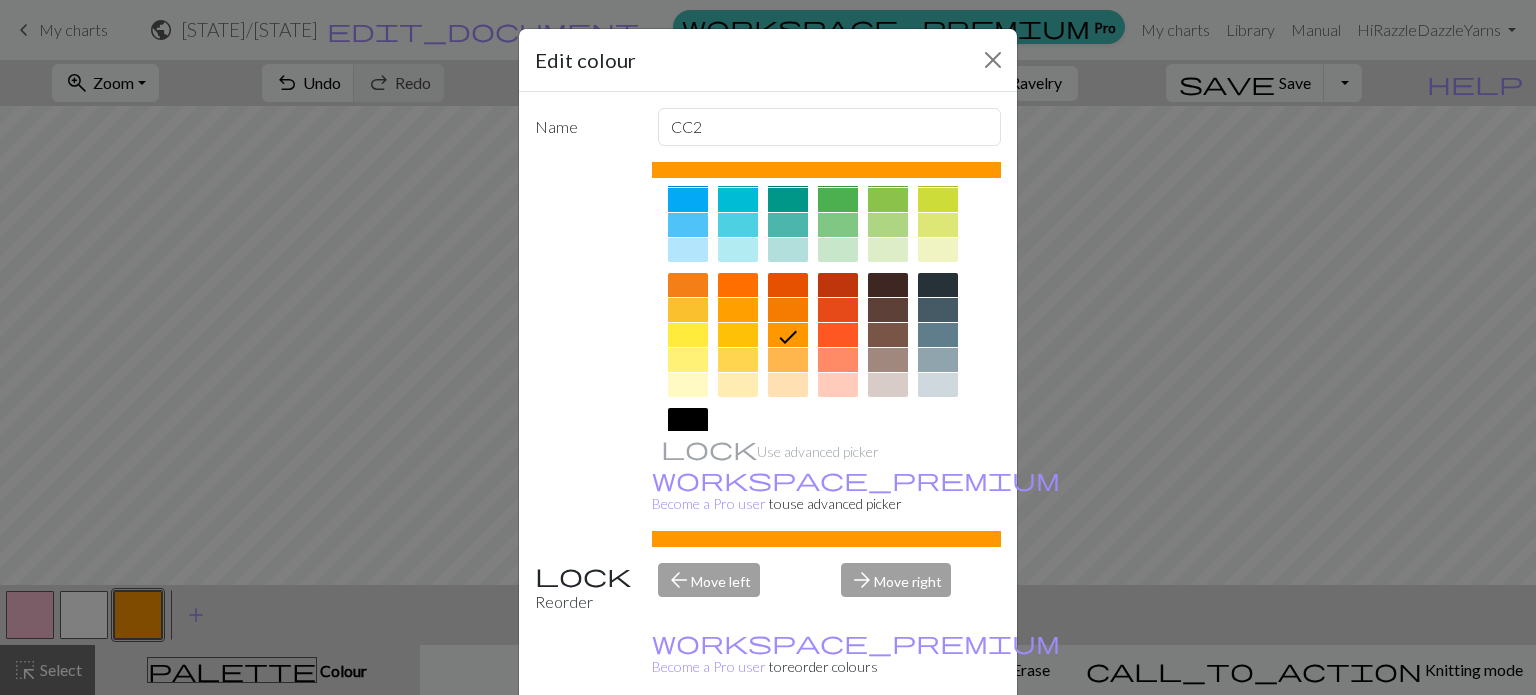 scroll, scrollTop: 200, scrollLeft: 0, axis: vertical 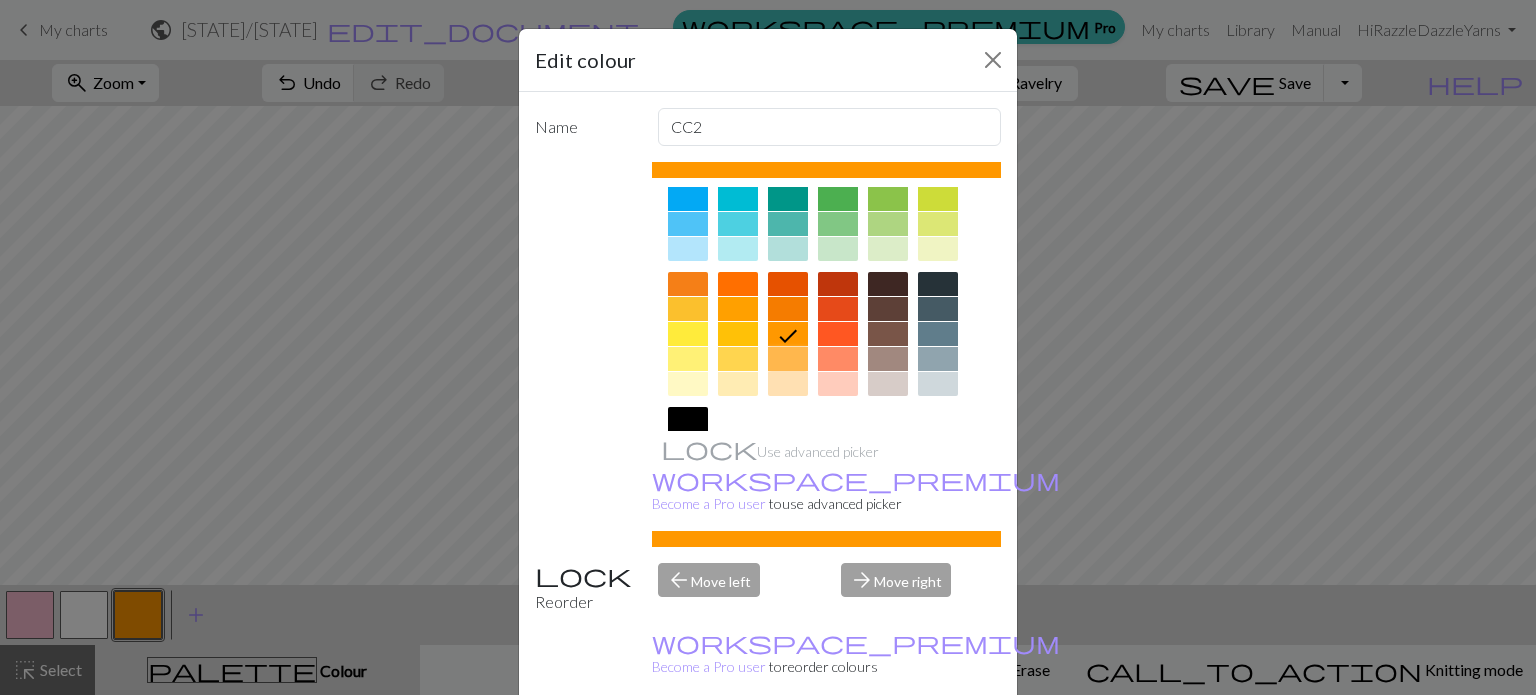 click at bounding box center [788, 359] 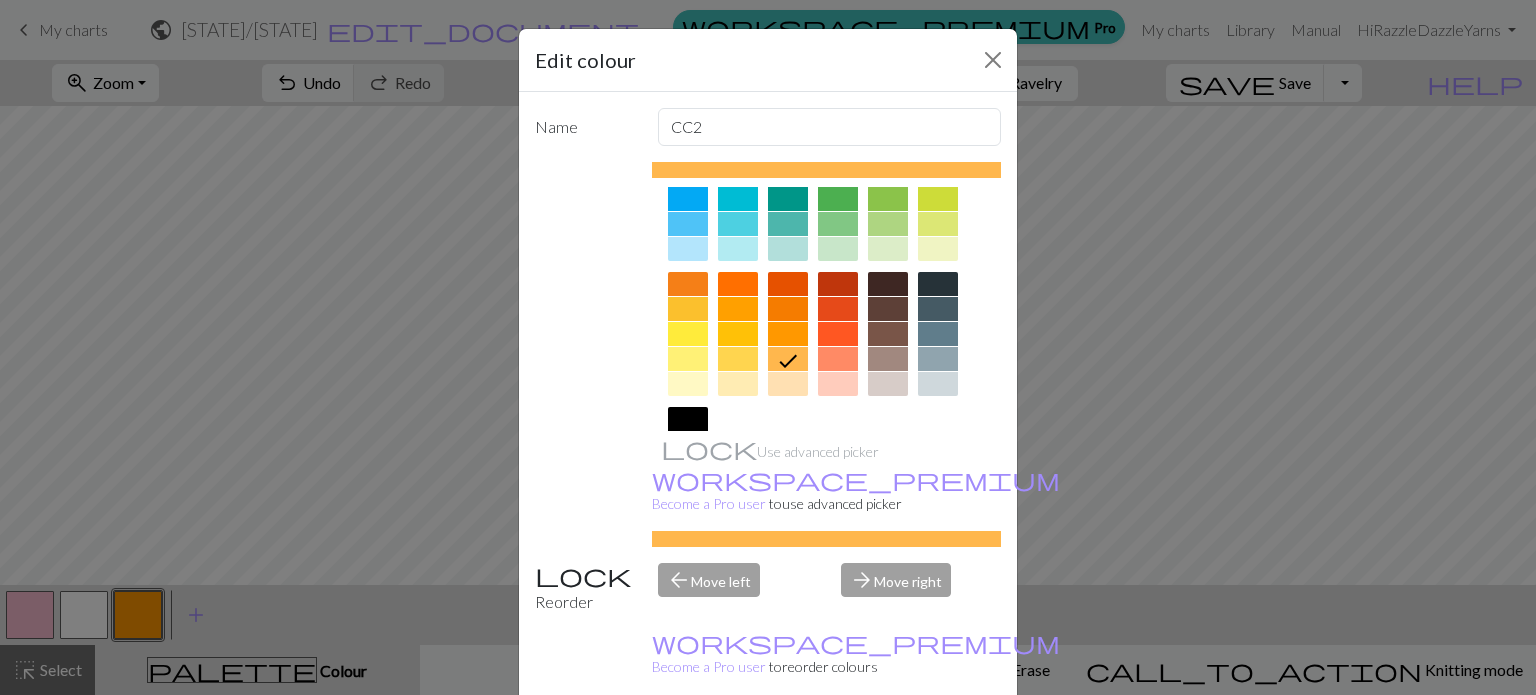 click on "Done" at bounding box center [888, 746] 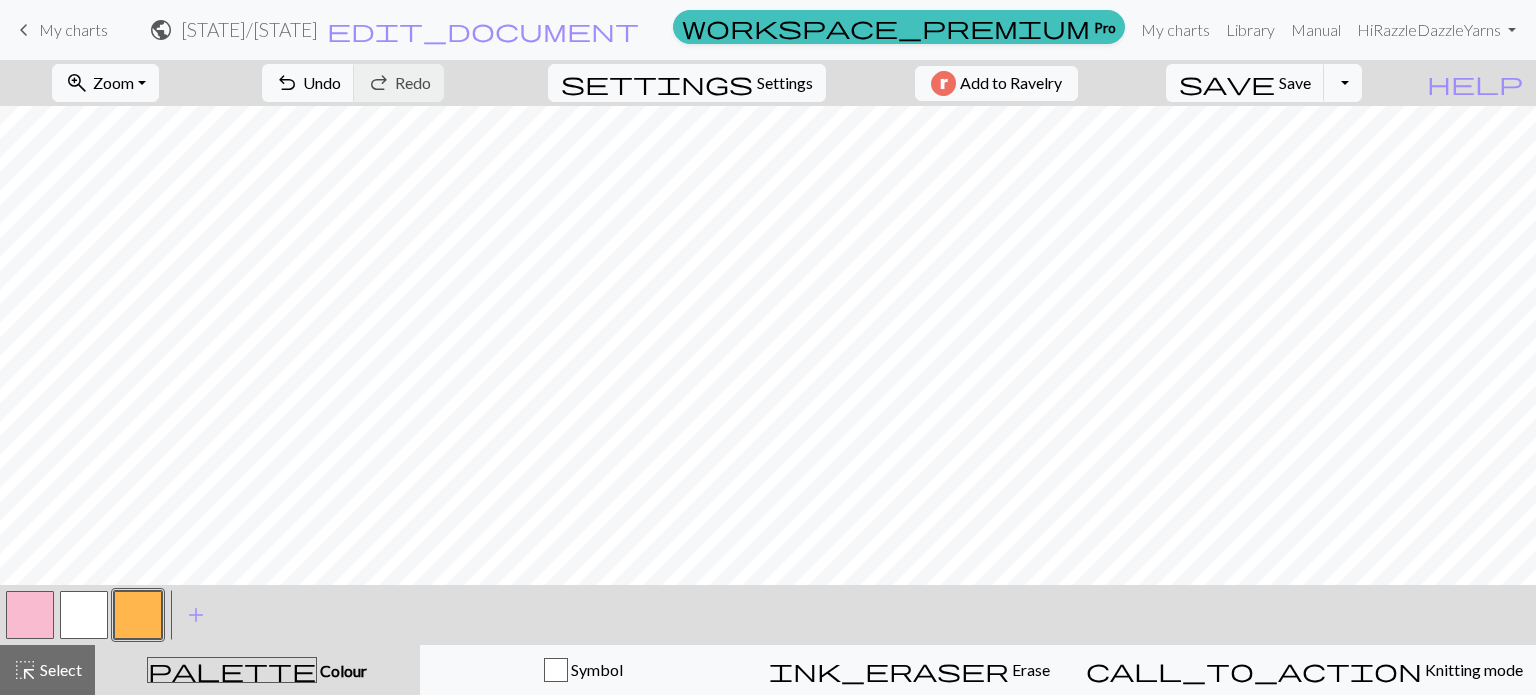 click at bounding box center [30, 615] 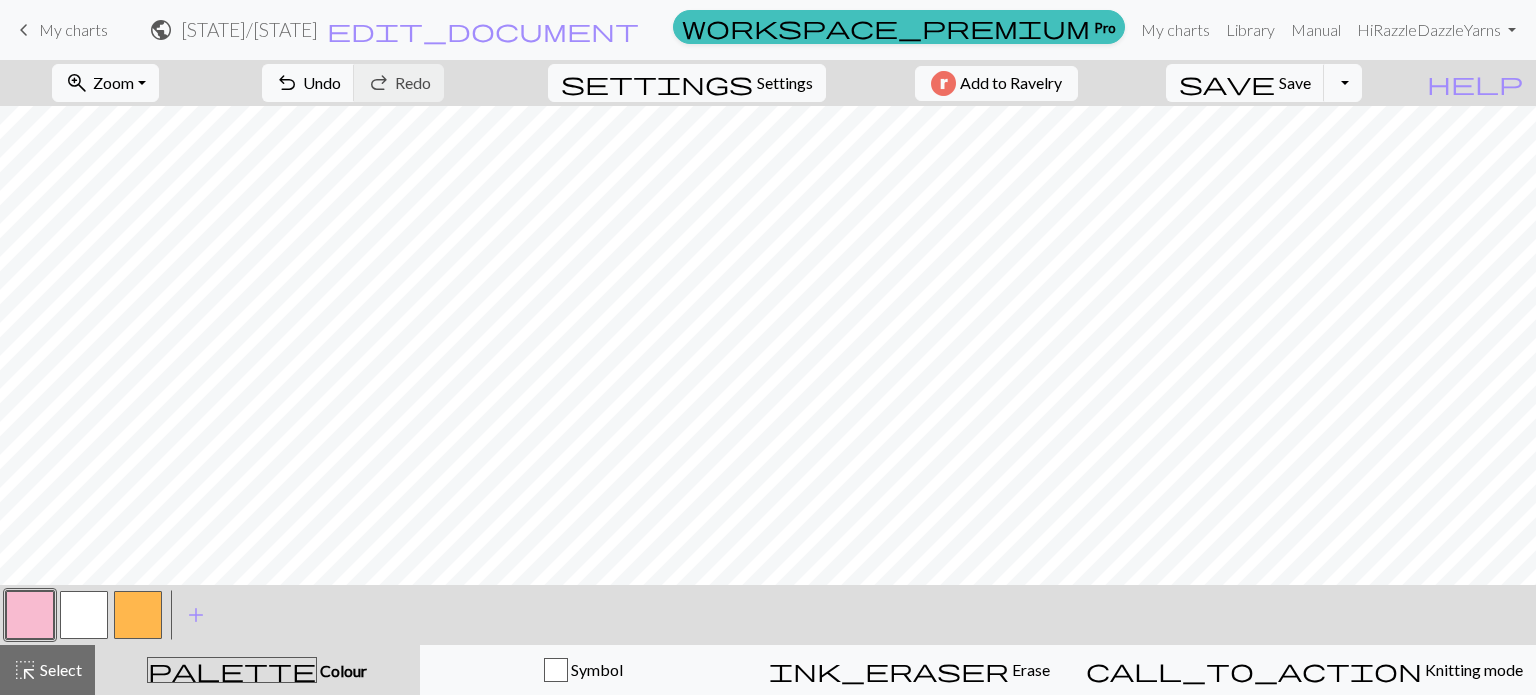 click at bounding box center (138, 615) 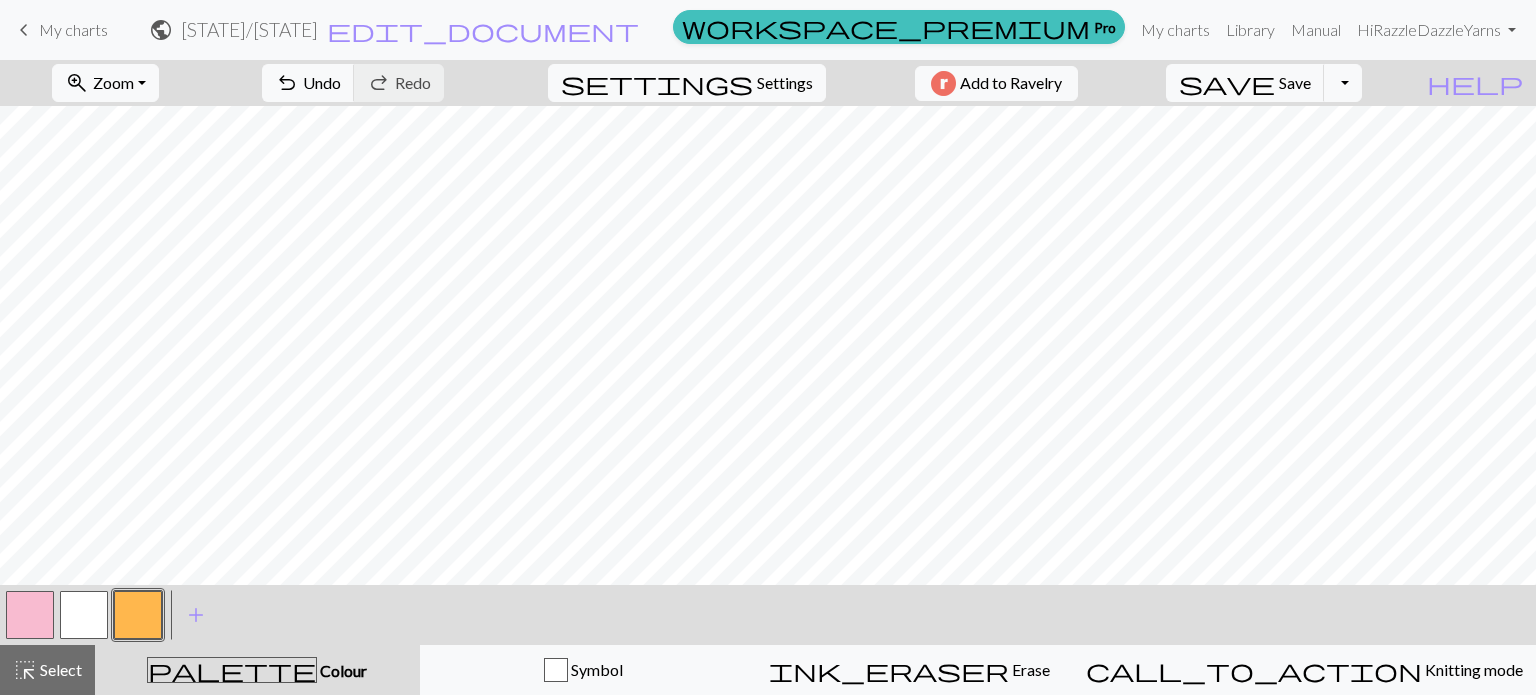 scroll, scrollTop: 45, scrollLeft: 0, axis: vertical 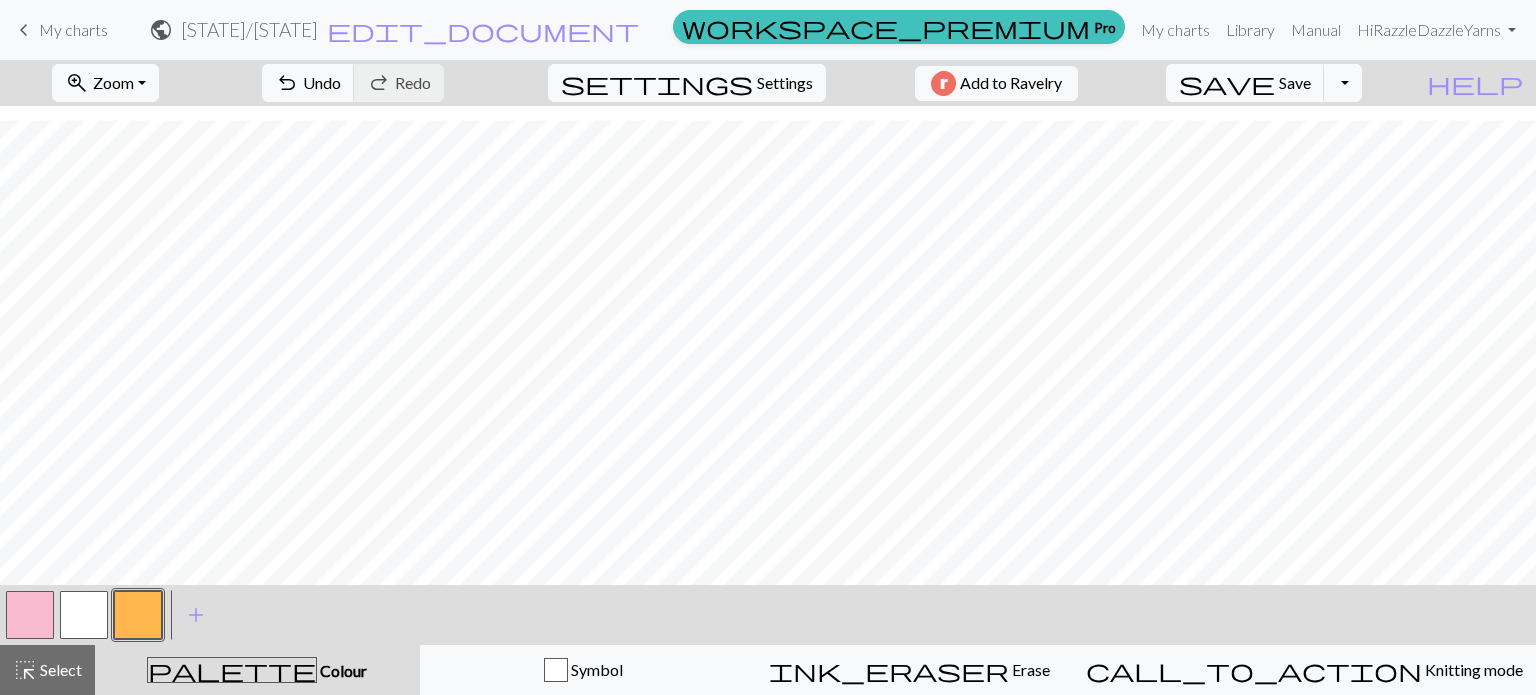 click at bounding box center (30, 615) 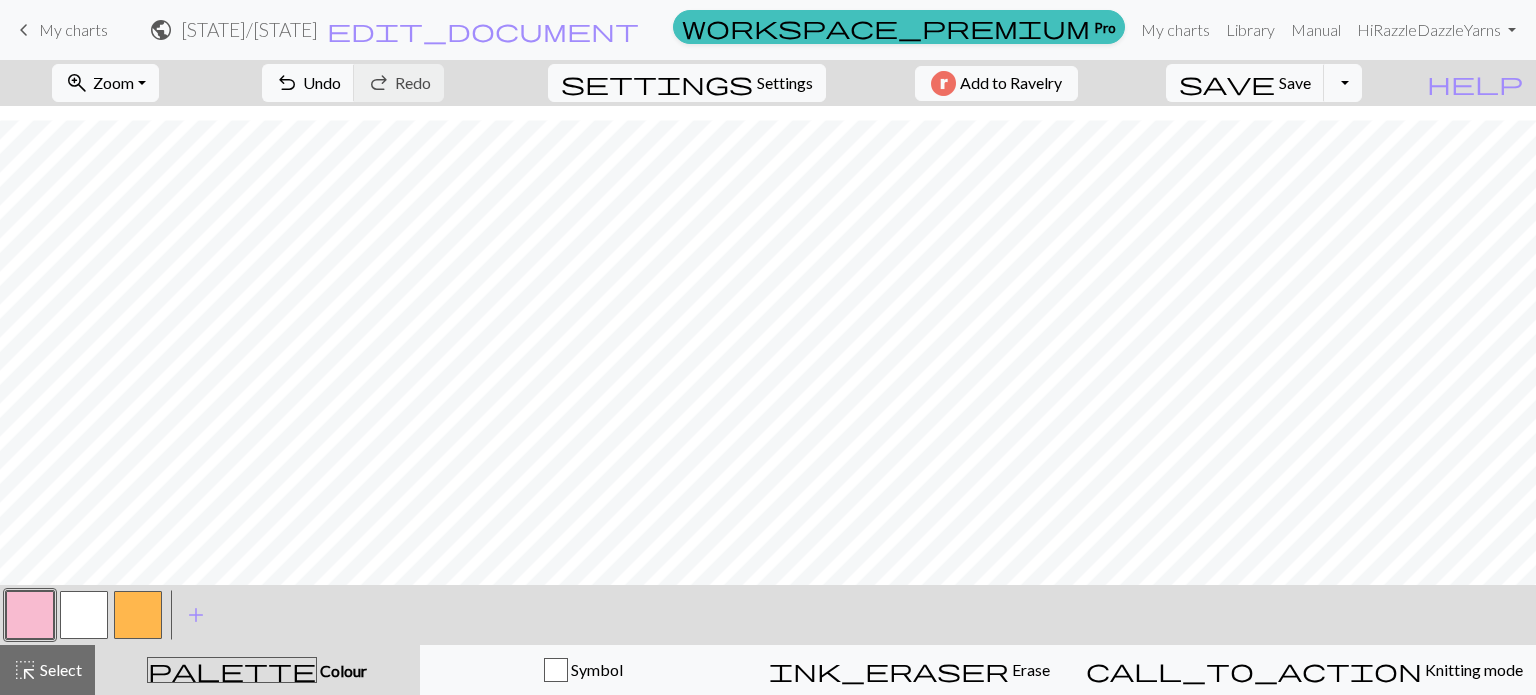 click at bounding box center [138, 615] 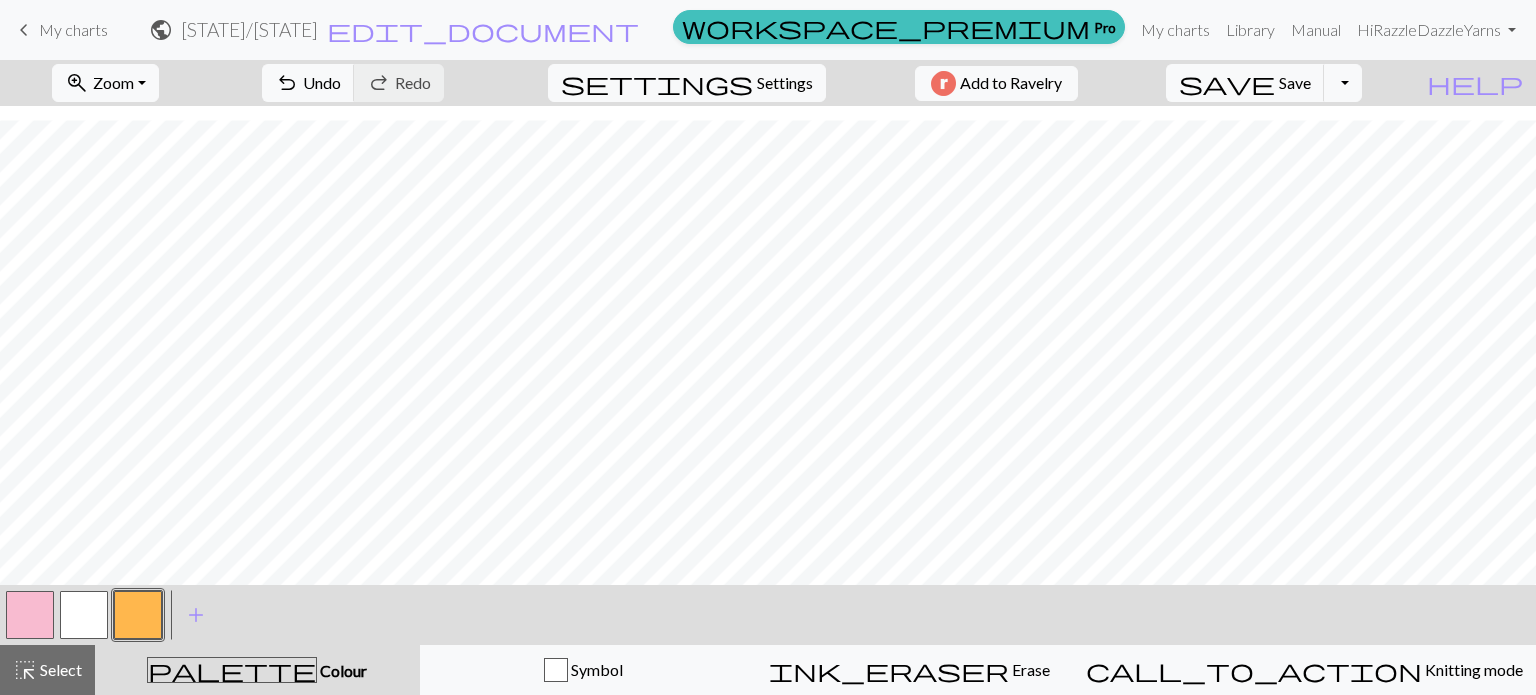 click at bounding box center [30, 615] 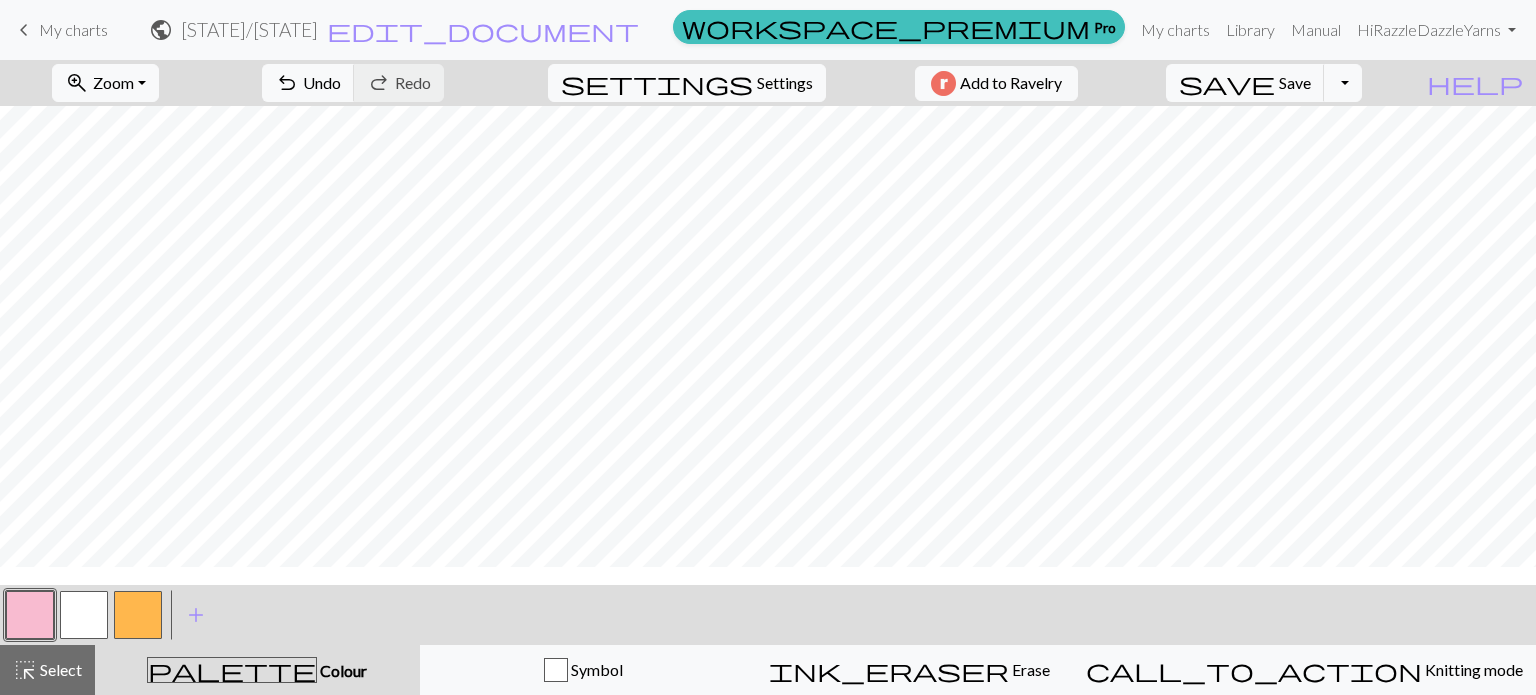 scroll, scrollTop: 0, scrollLeft: 0, axis: both 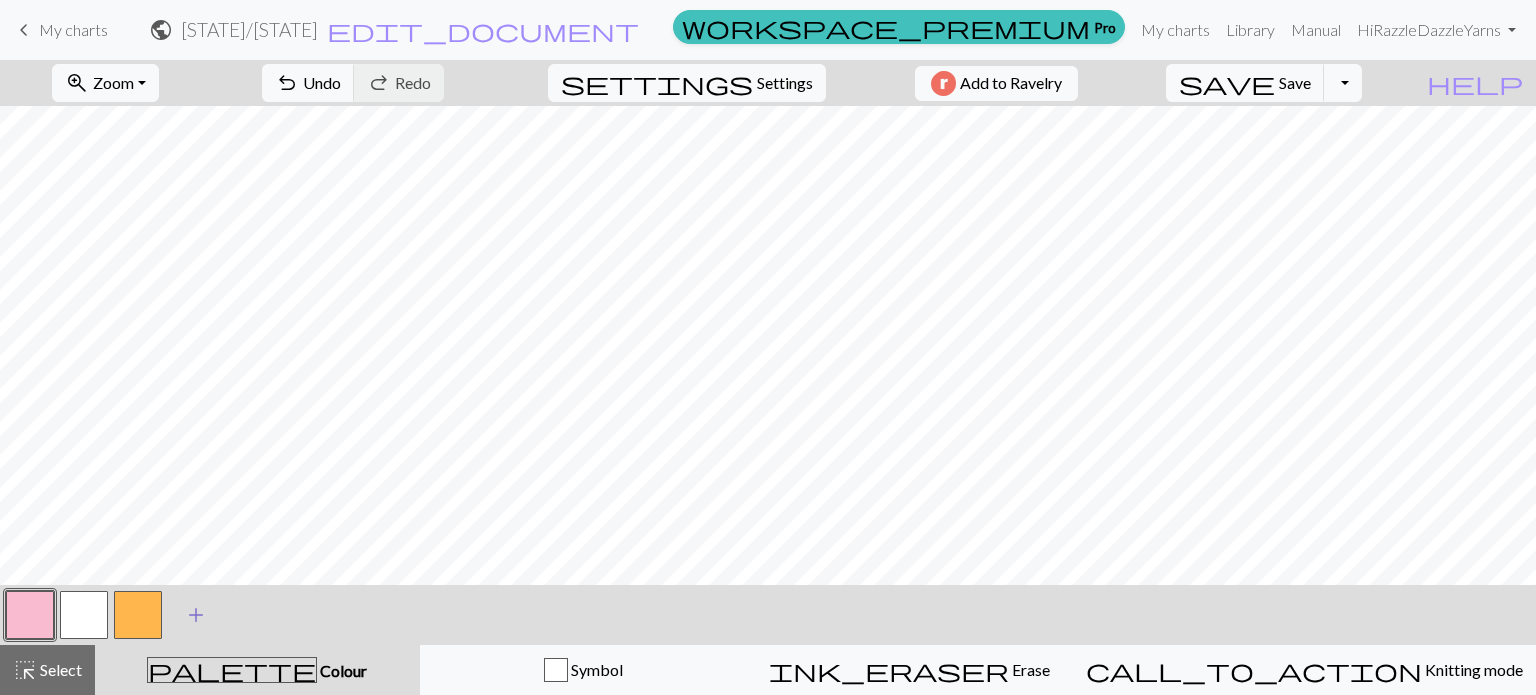 click on "add" at bounding box center [196, 615] 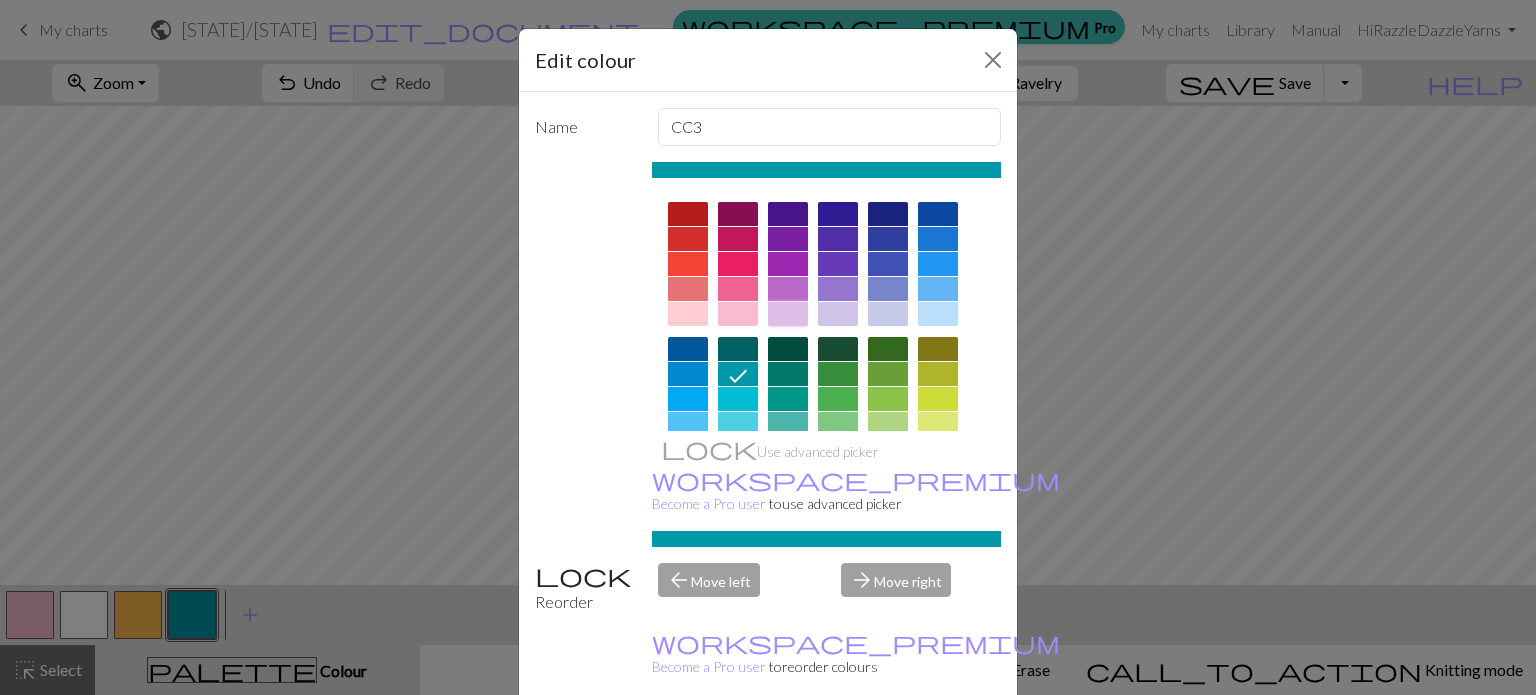 click at bounding box center [788, 314] 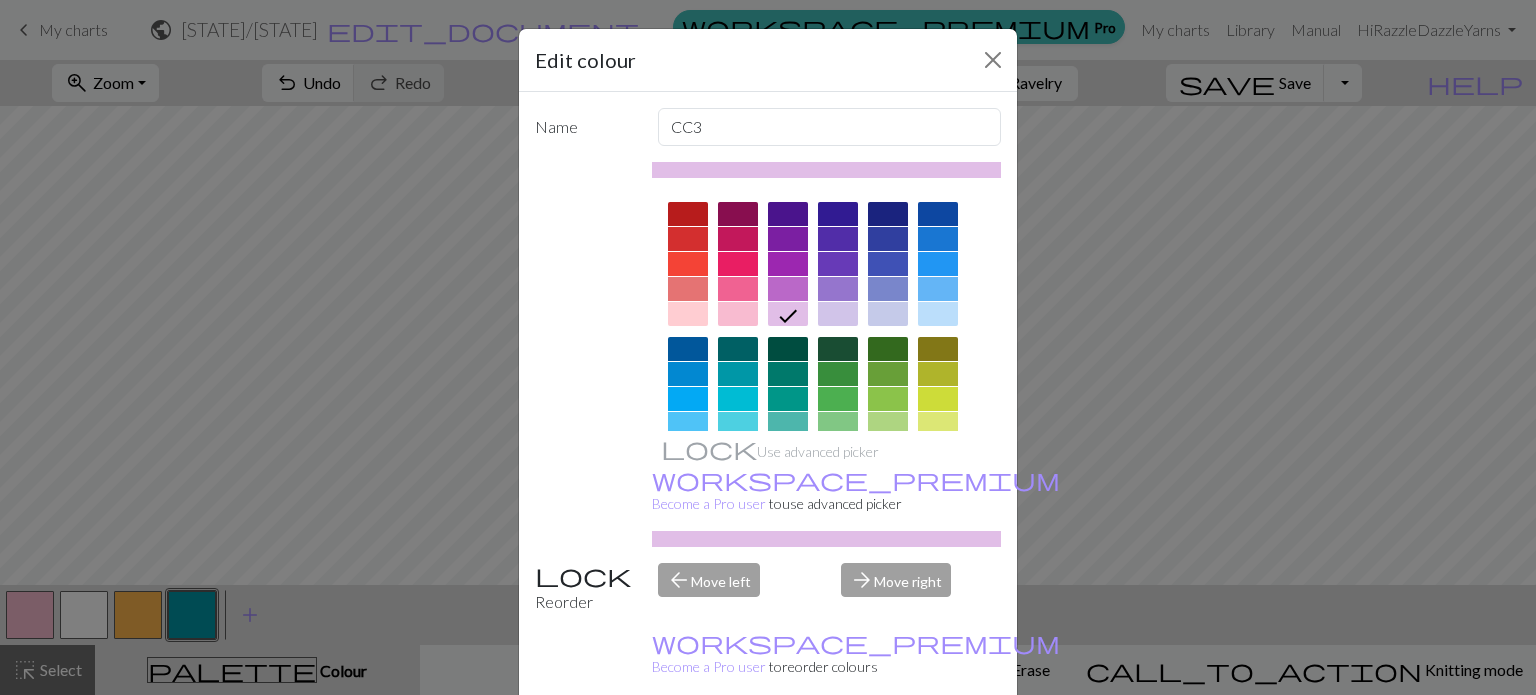 click on "Done" at bounding box center (888, 746) 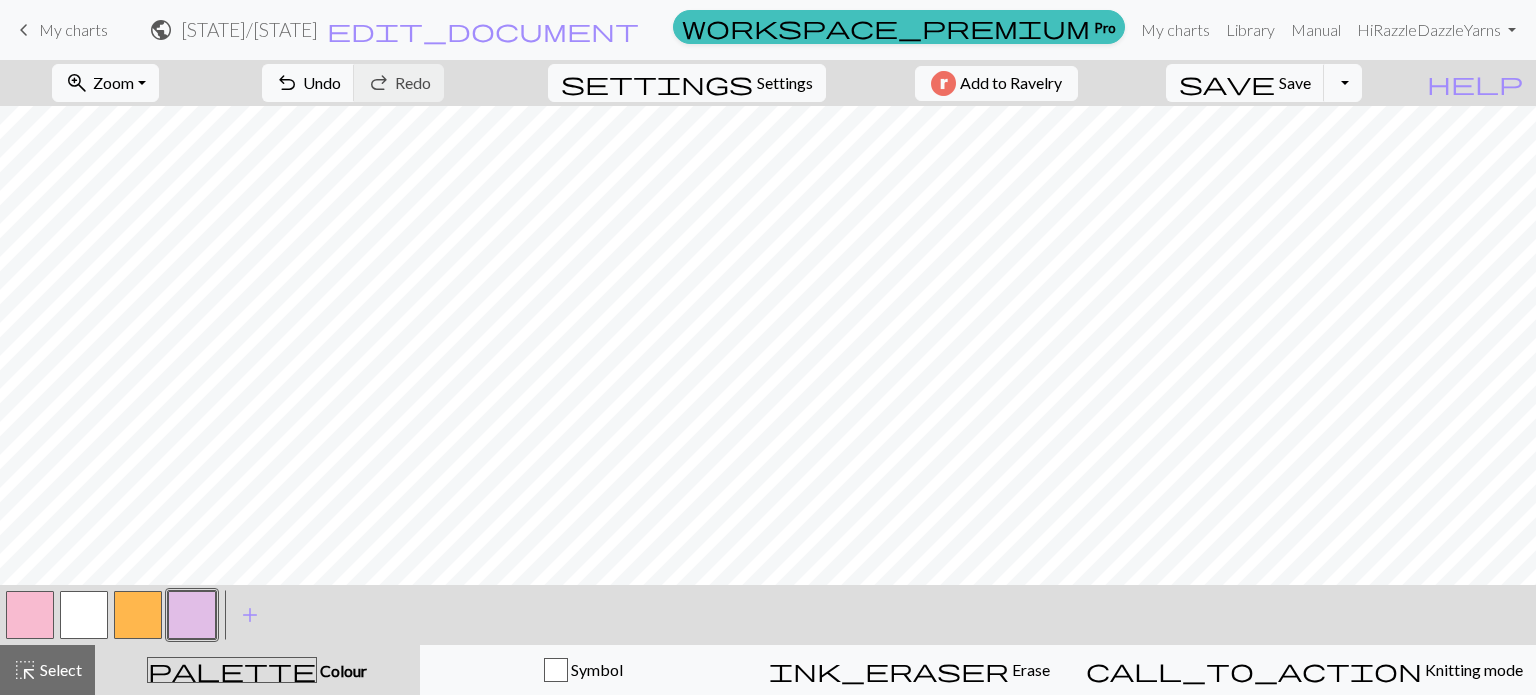 click at bounding box center (84, 615) 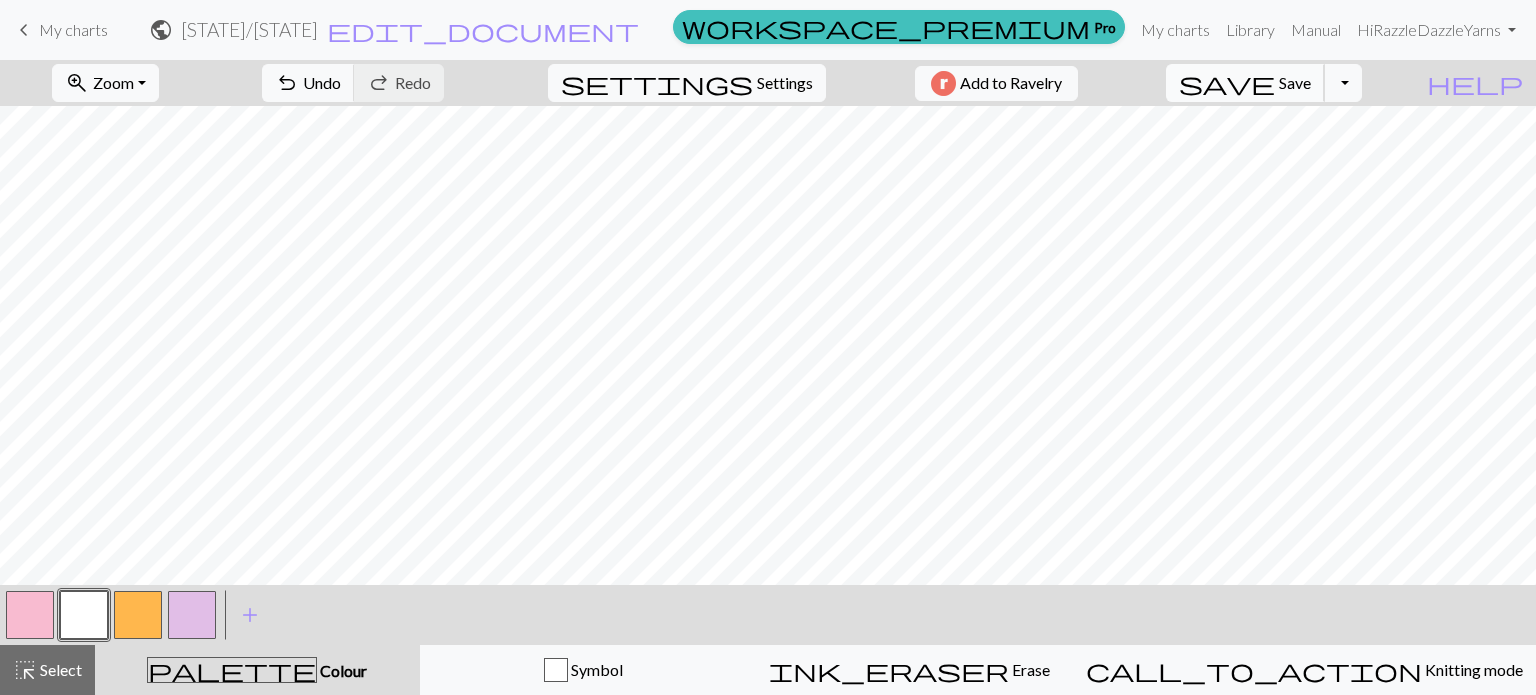 click on "save Save Save" at bounding box center [1245, 83] 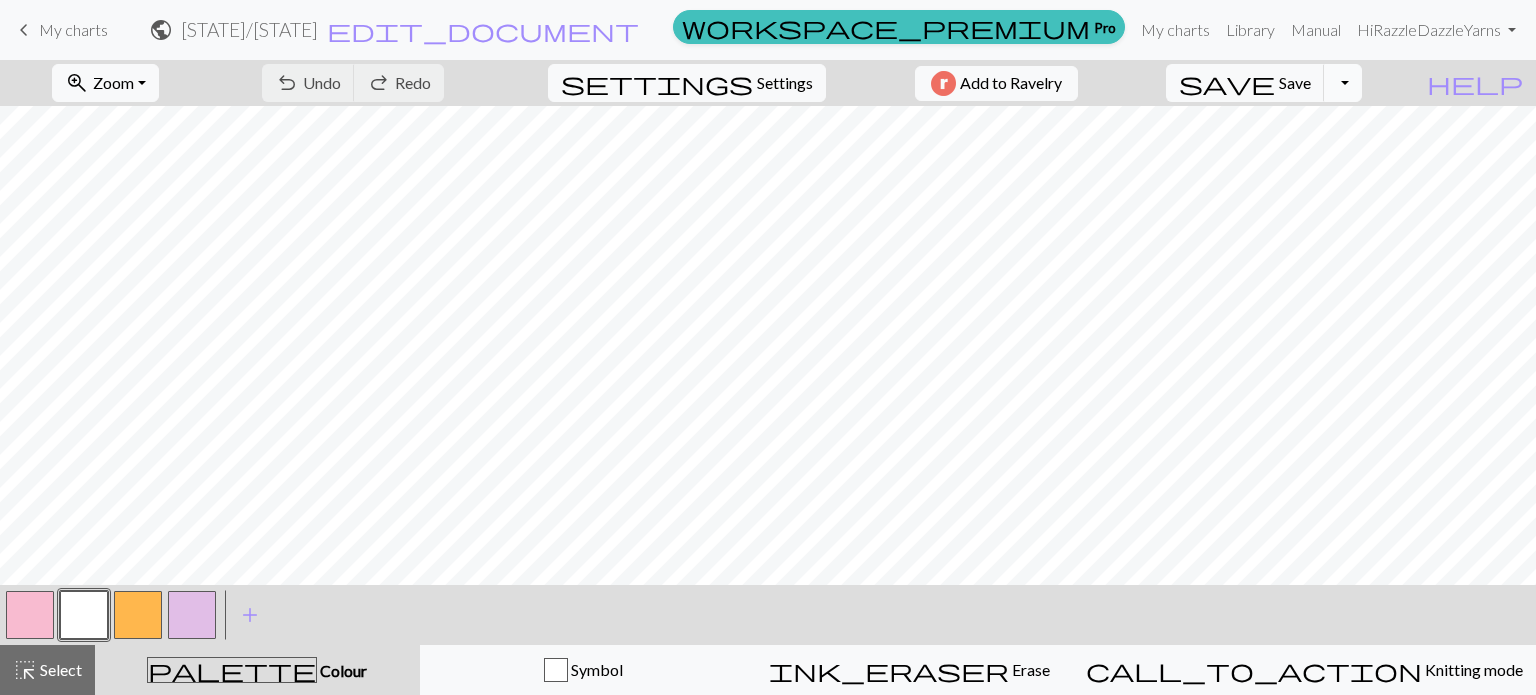 click on "Toggle Dropdown" at bounding box center (1343, 83) 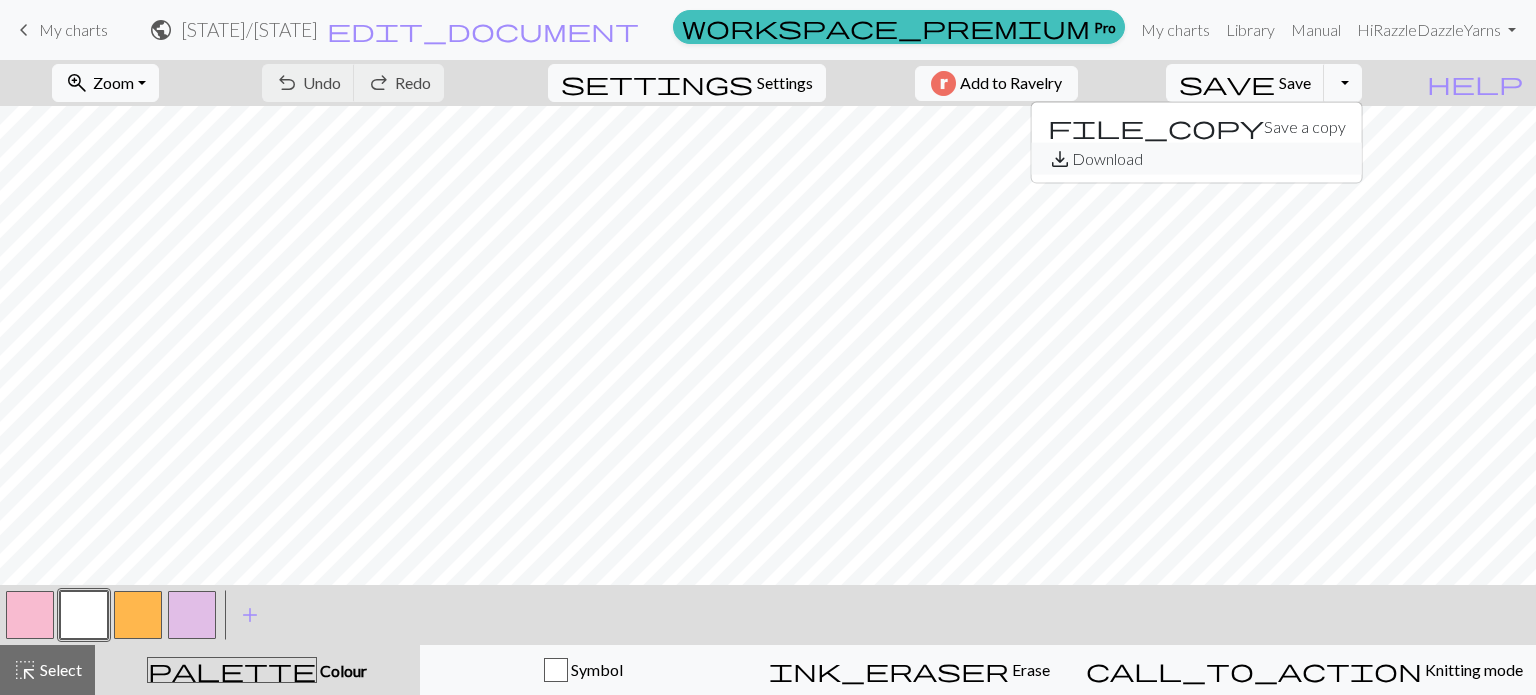 click on "save_alt  Download" at bounding box center (1197, 159) 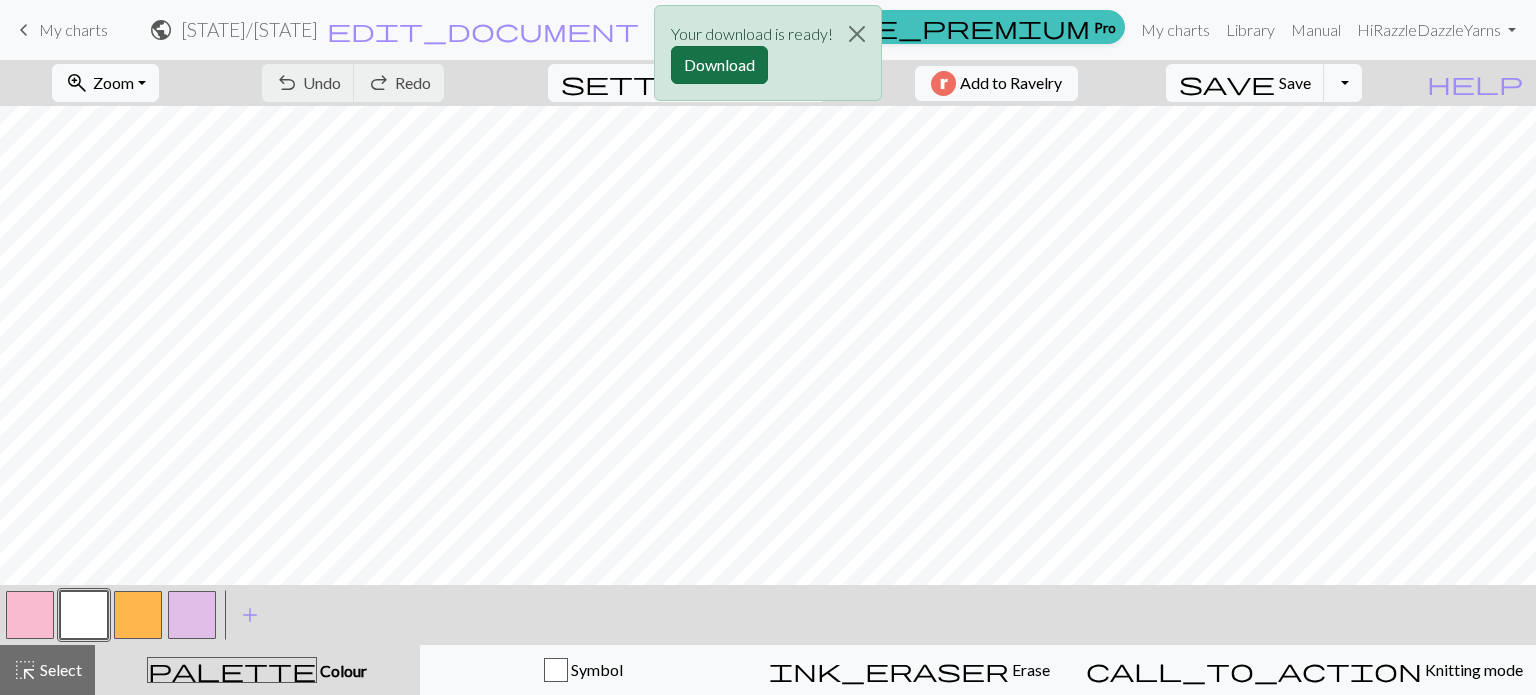 click on "Download" at bounding box center (719, 65) 